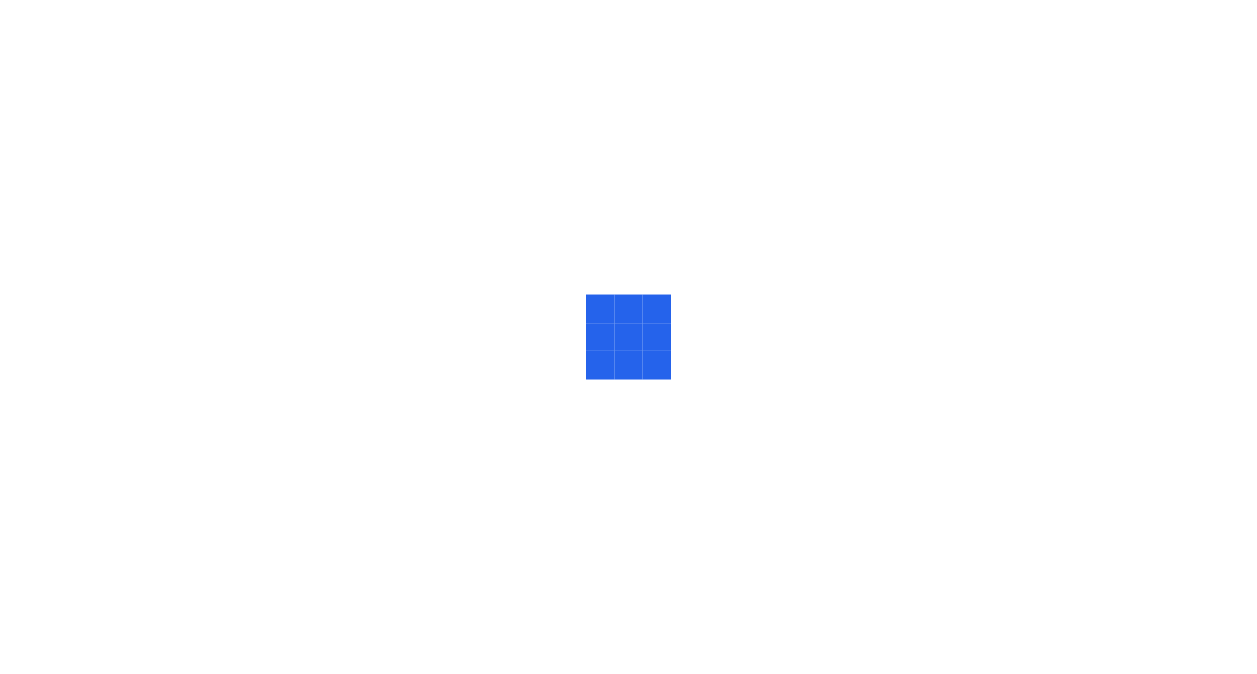 scroll, scrollTop: 0, scrollLeft: 0, axis: both 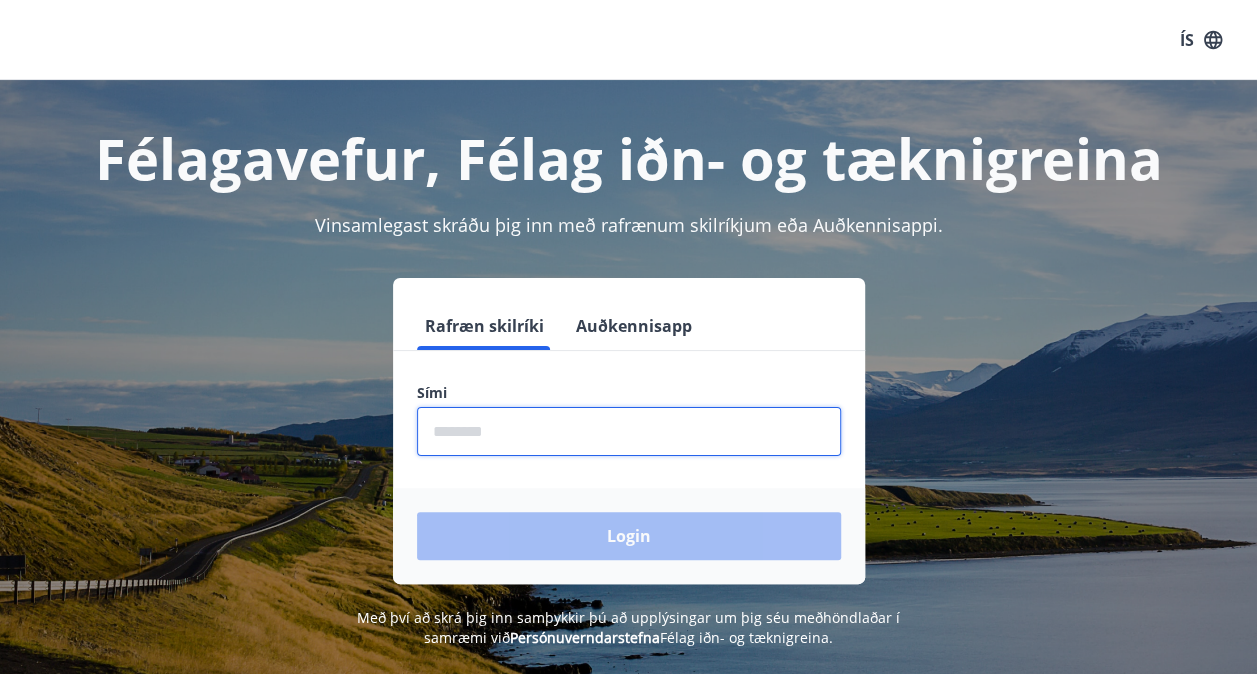 click at bounding box center (629, 431) 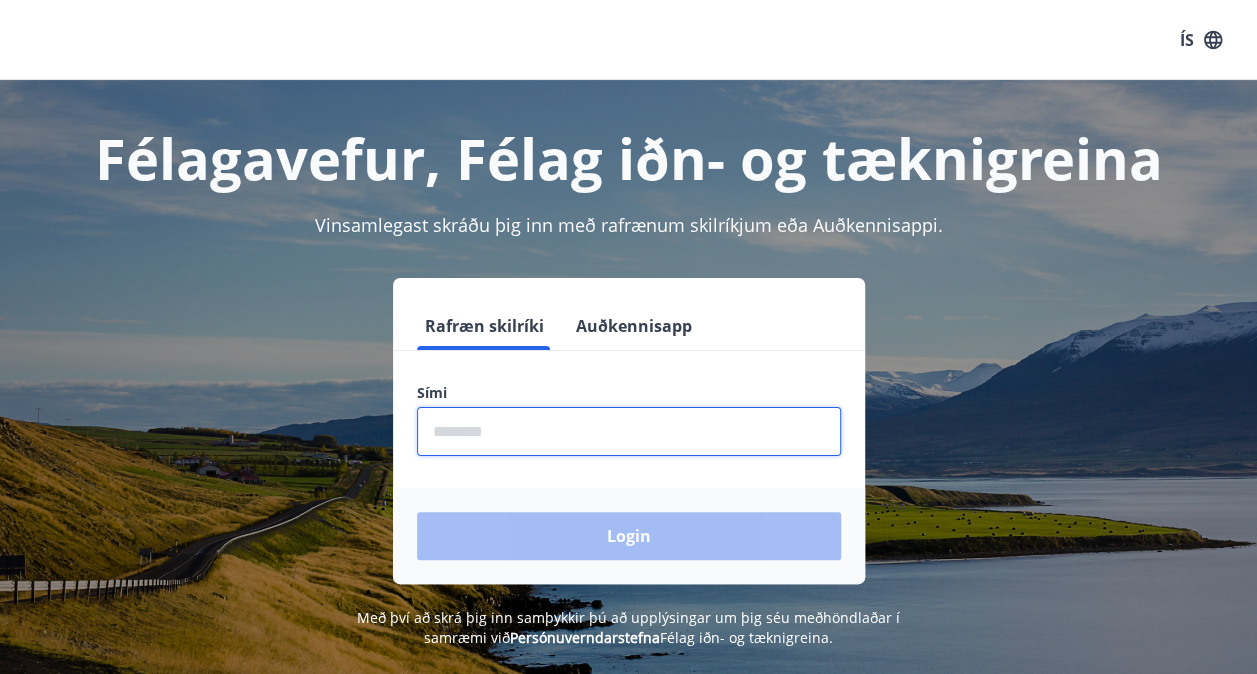 type on "********" 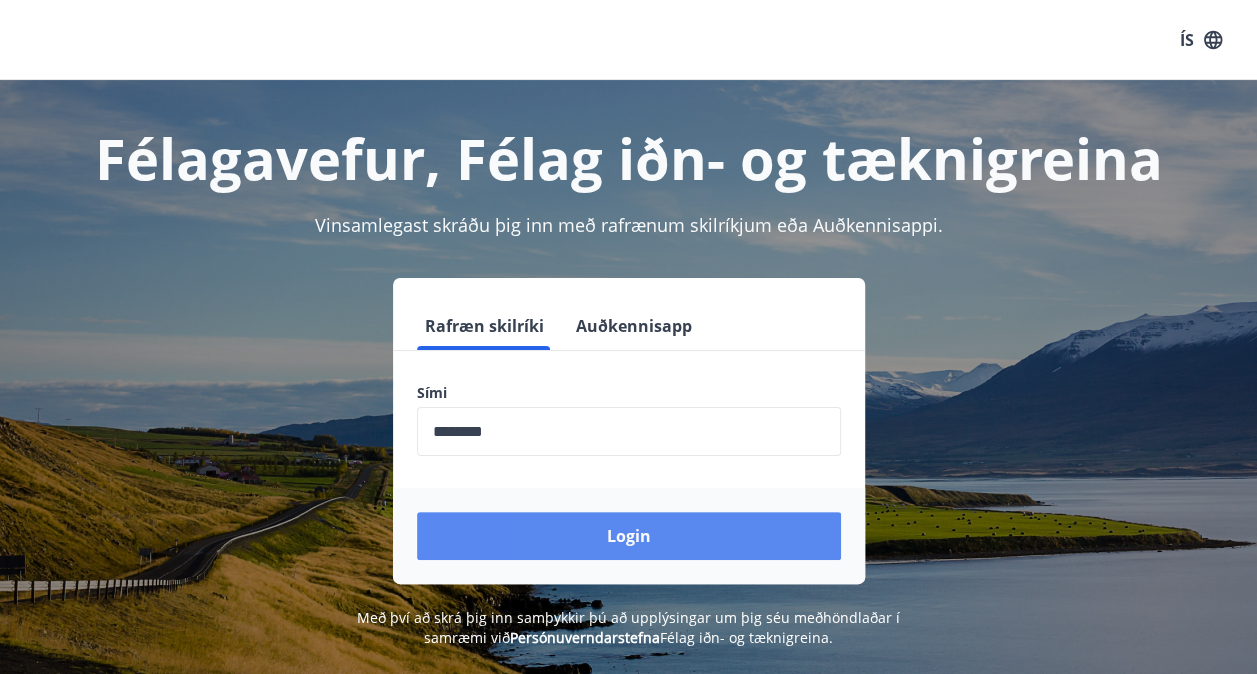 click on "Login" at bounding box center [629, 536] 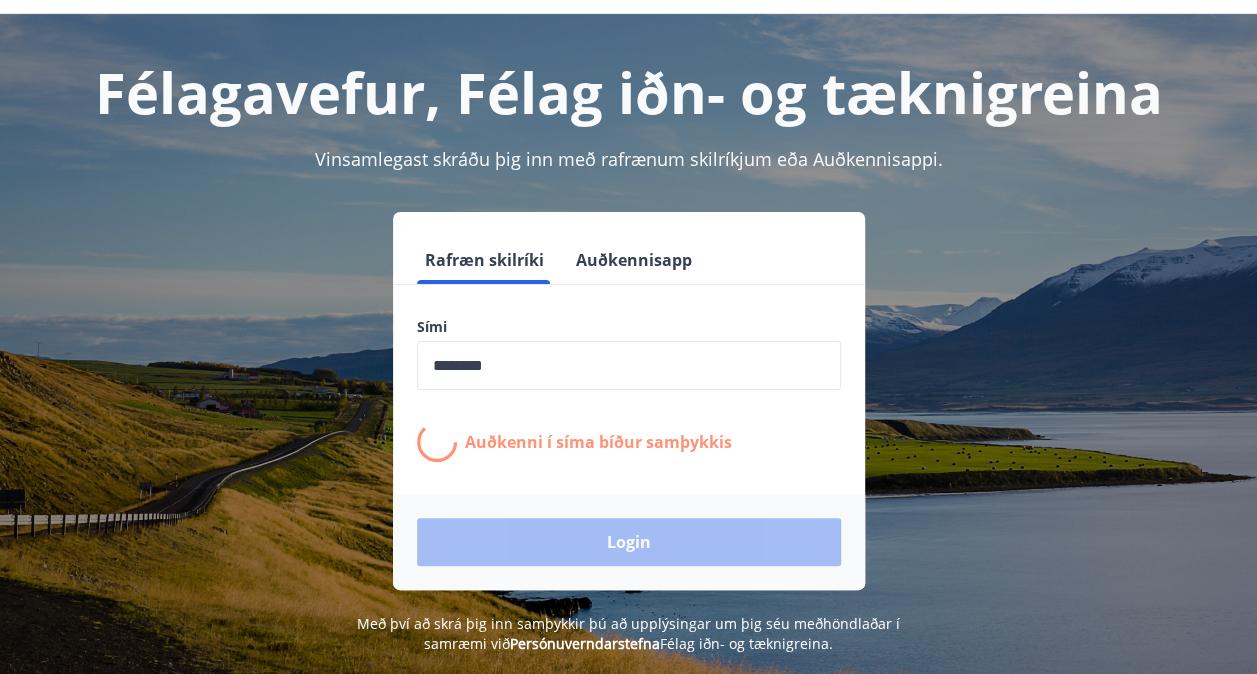 scroll, scrollTop: 67, scrollLeft: 0, axis: vertical 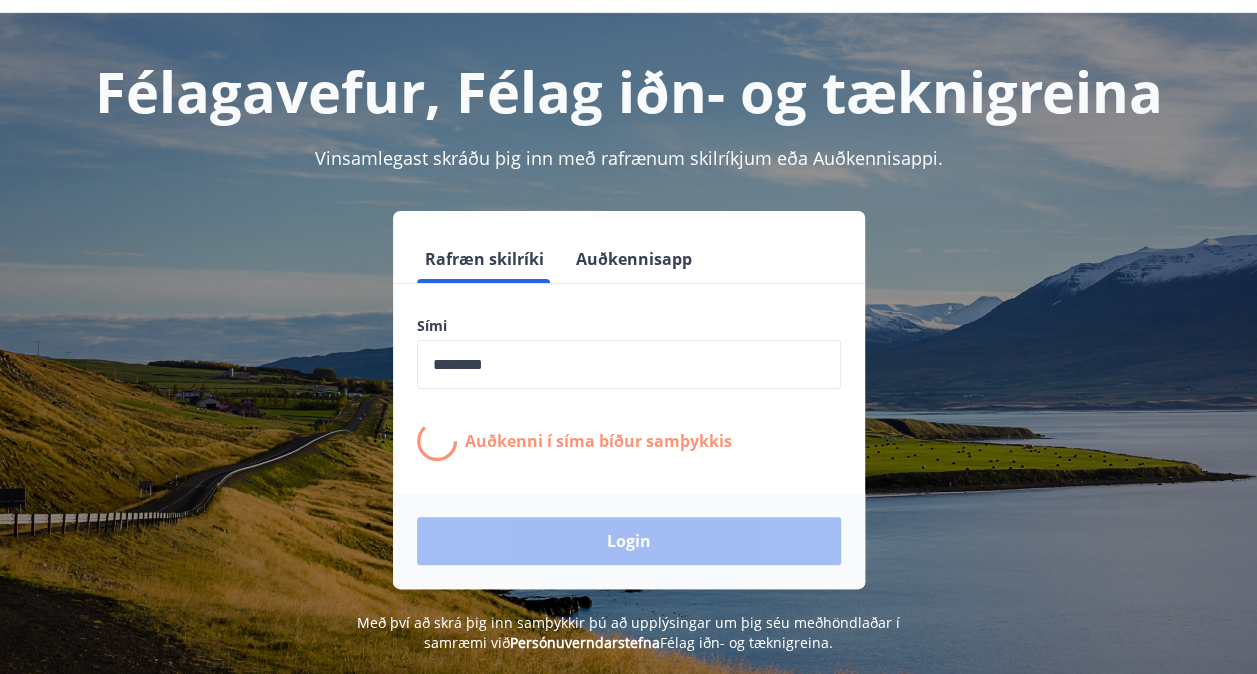click on "Rafræn skilríki Auðkennisapp Sími ​ Auðkenni í síma bíður samþykkis Login" at bounding box center [628, 400] 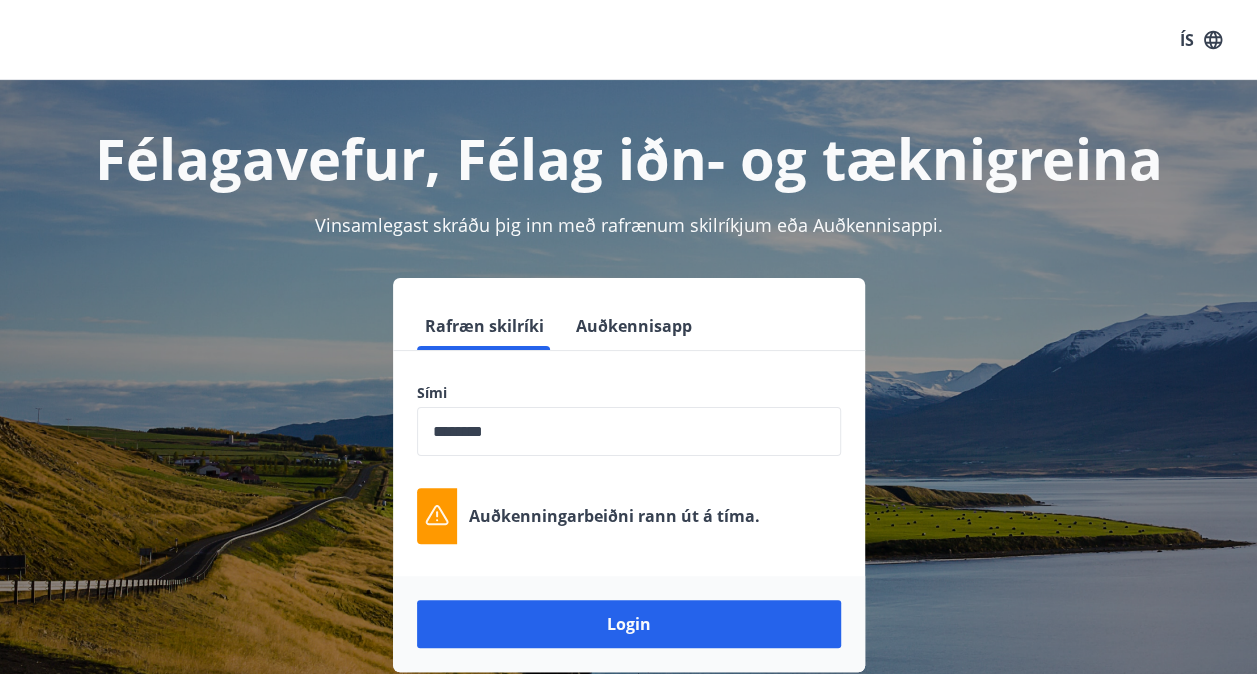 scroll, scrollTop: 200, scrollLeft: 0, axis: vertical 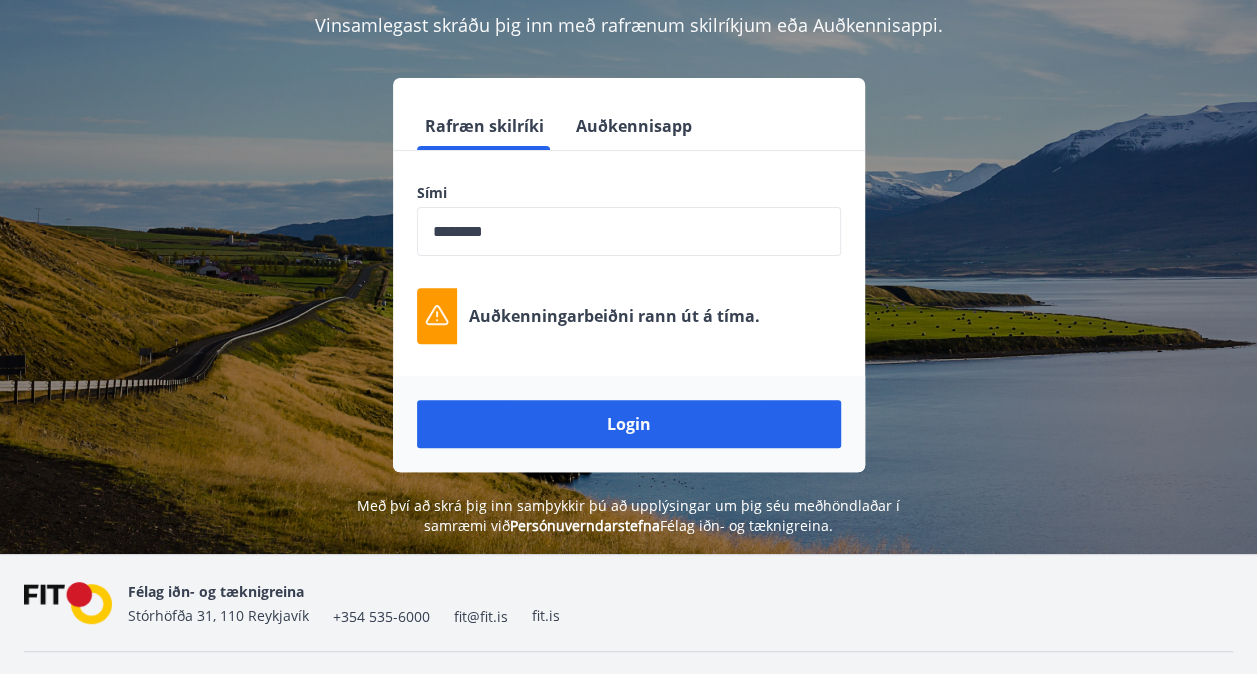 click on "Félag iðn- og tæknigreina [STREET], [POSTAL_CODE] [CITY] +[COUNTRY_CODE] [PHONE] [EMAIL] [DOMAIN]" at bounding box center (628, 603) 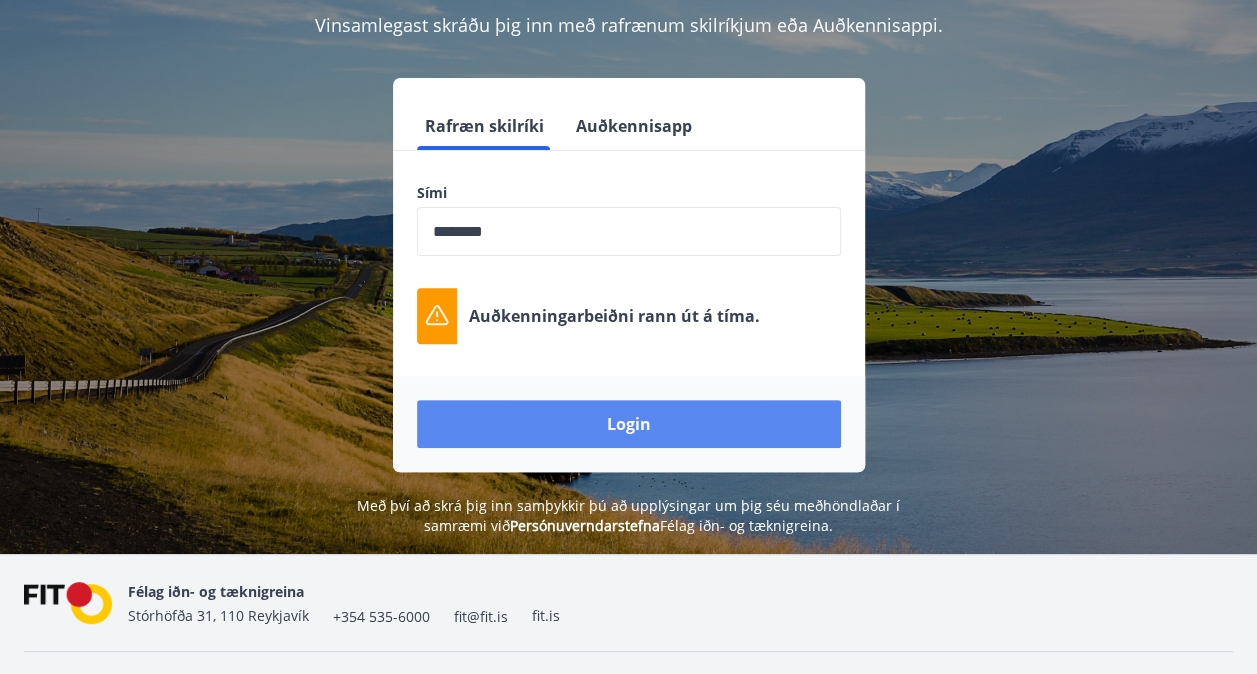 click on "Login" at bounding box center (629, 424) 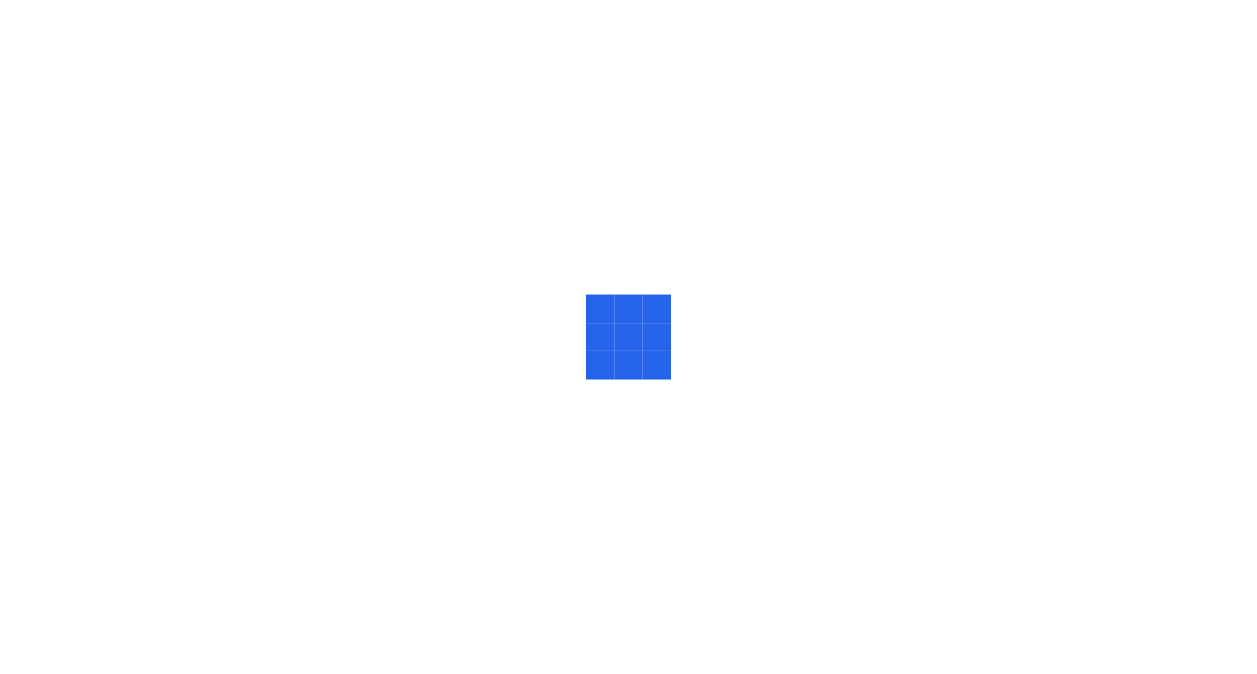 scroll, scrollTop: 0, scrollLeft: 0, axis: both 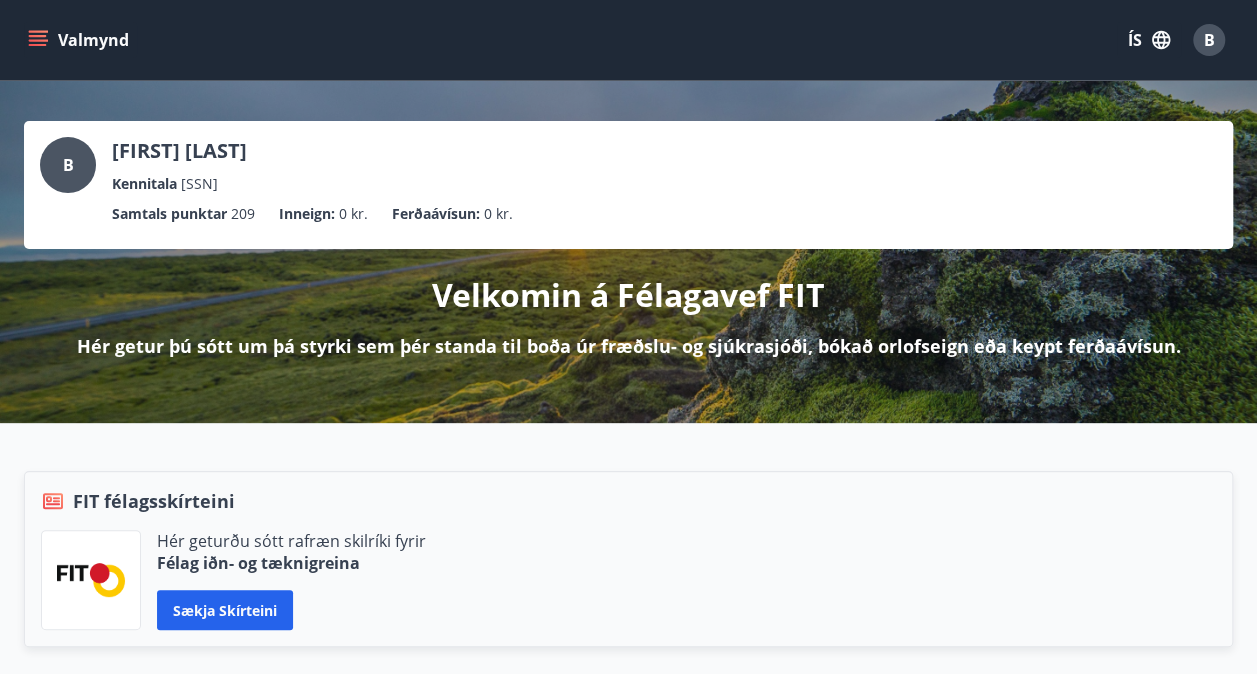 click on "Valmynd" at bounding box center [80, 40] 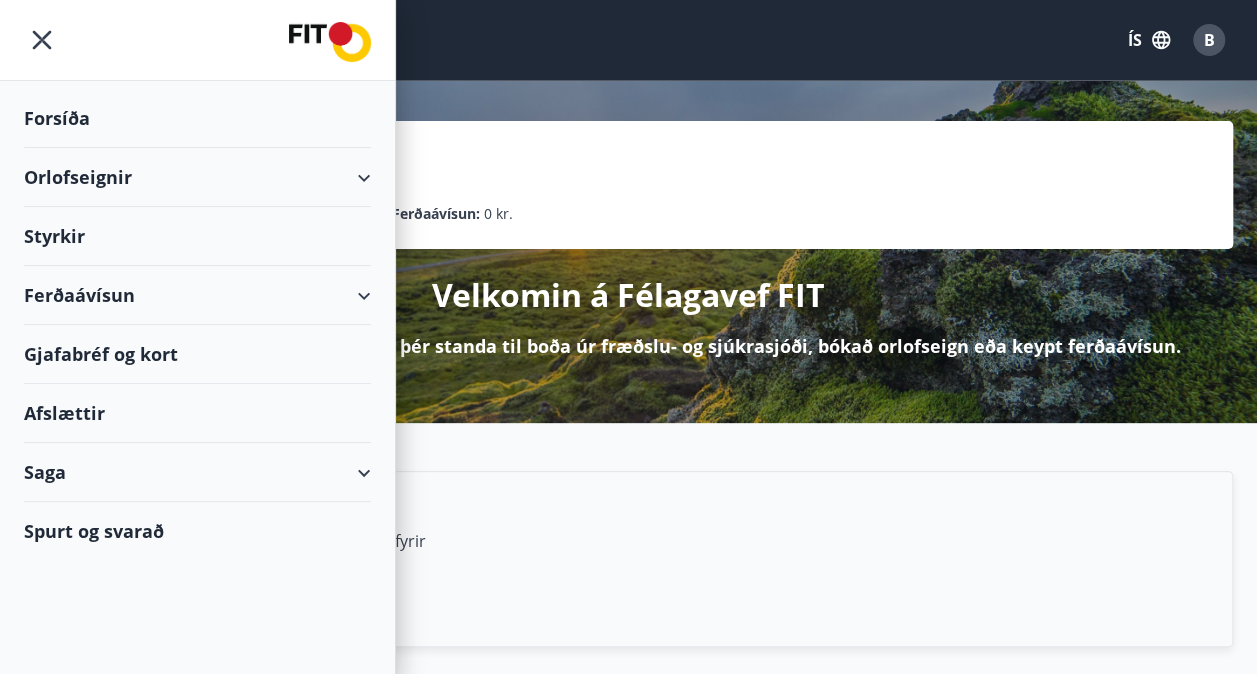 click on "Orlofseignir" at bounding box center (197, 177) 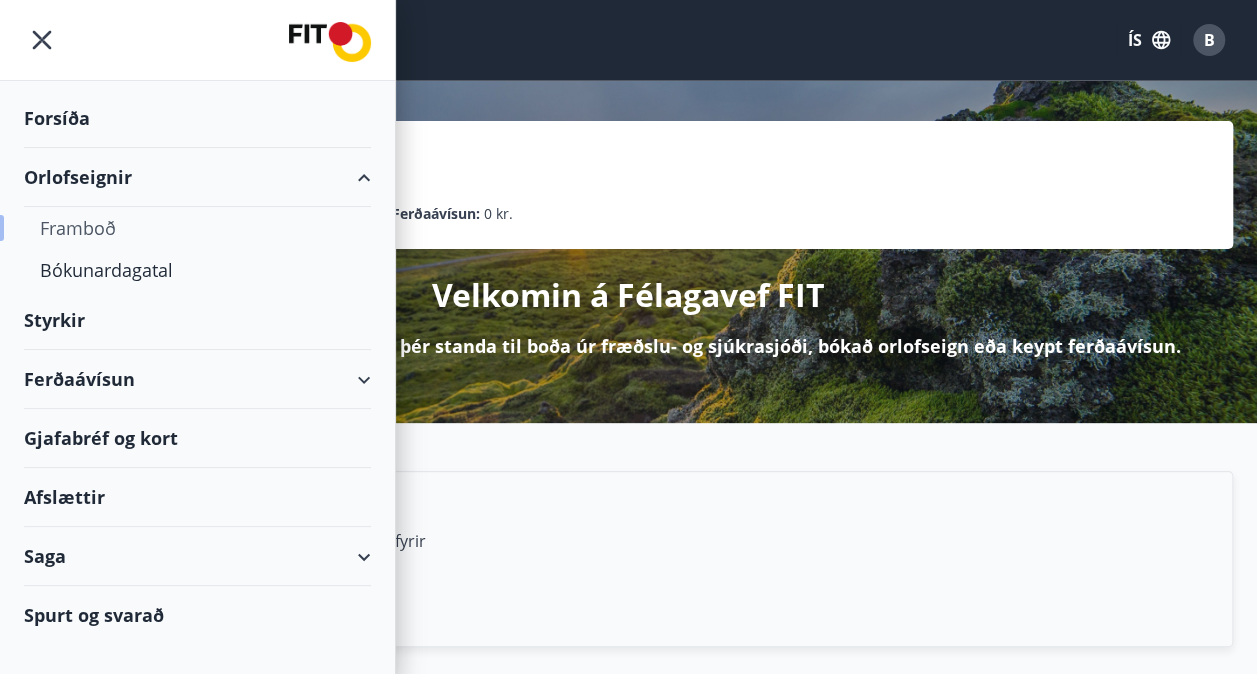 click on "Framboð" at bounding box center (197, 228) 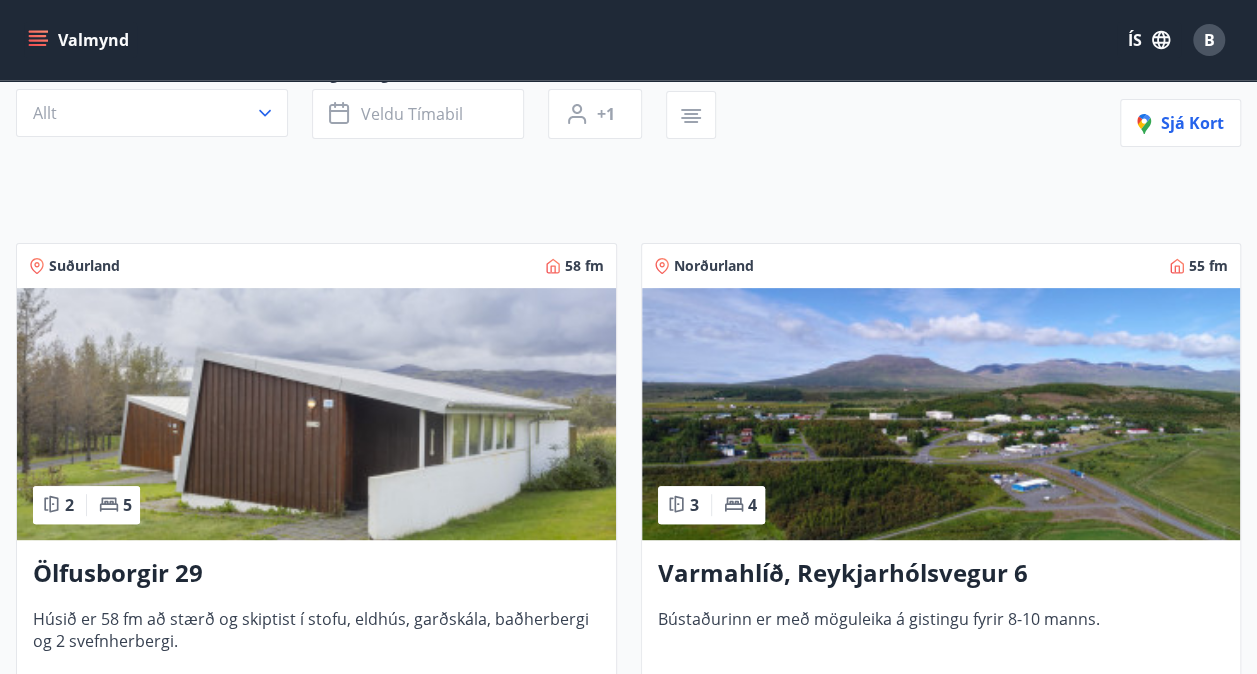 scroll, scrollTop: 0, scrollLeft: 0, axis: both 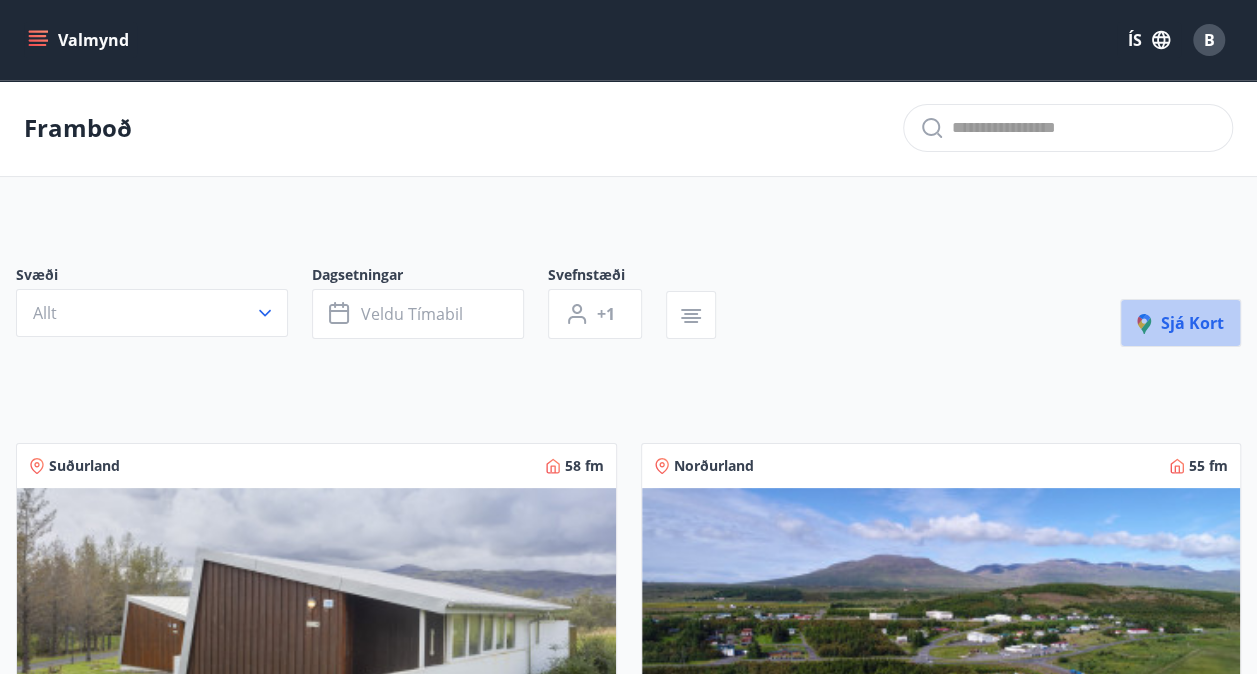 click on "Sjá kort" at bounding box center (1180, 323) 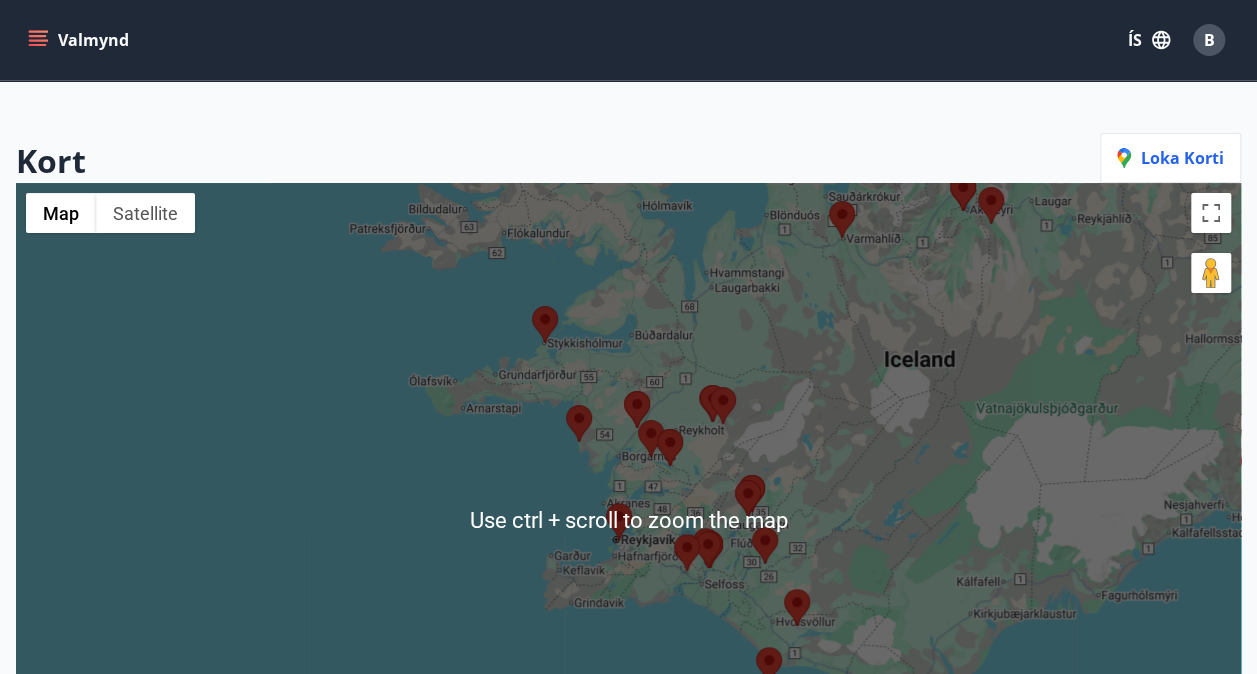 scroll, scrollTop: 400, scrollLeft: 0, axis: vertical 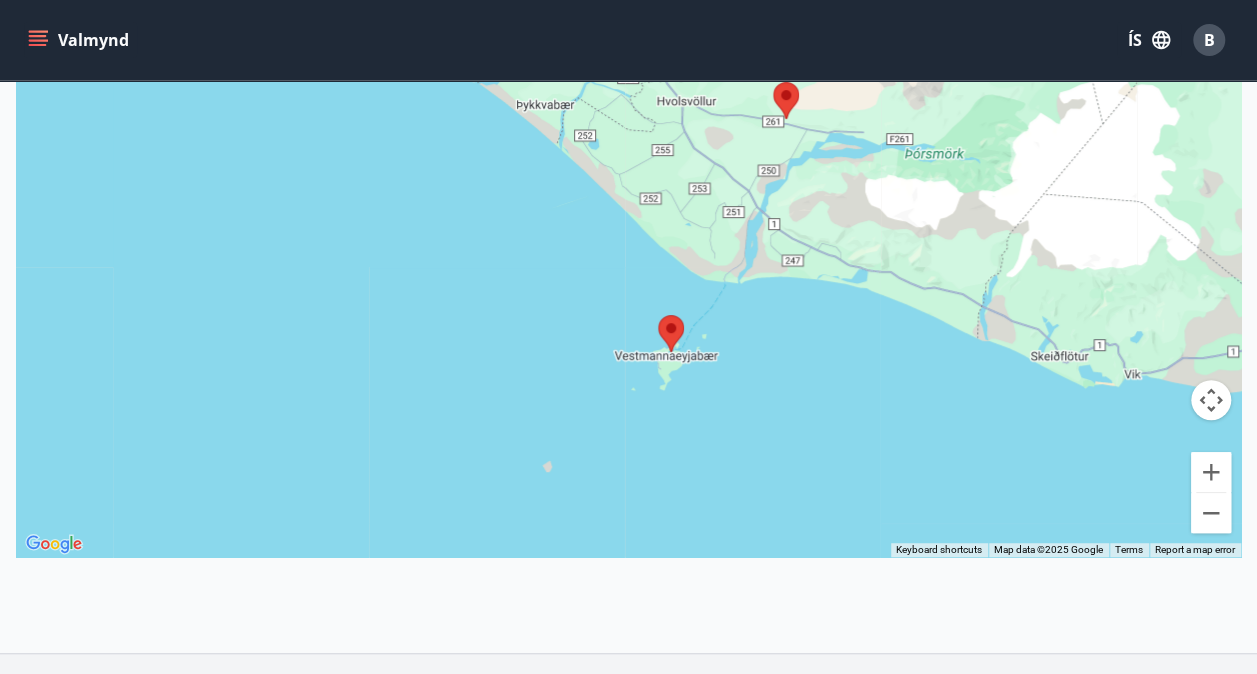 click at bounding box center (628, 220) 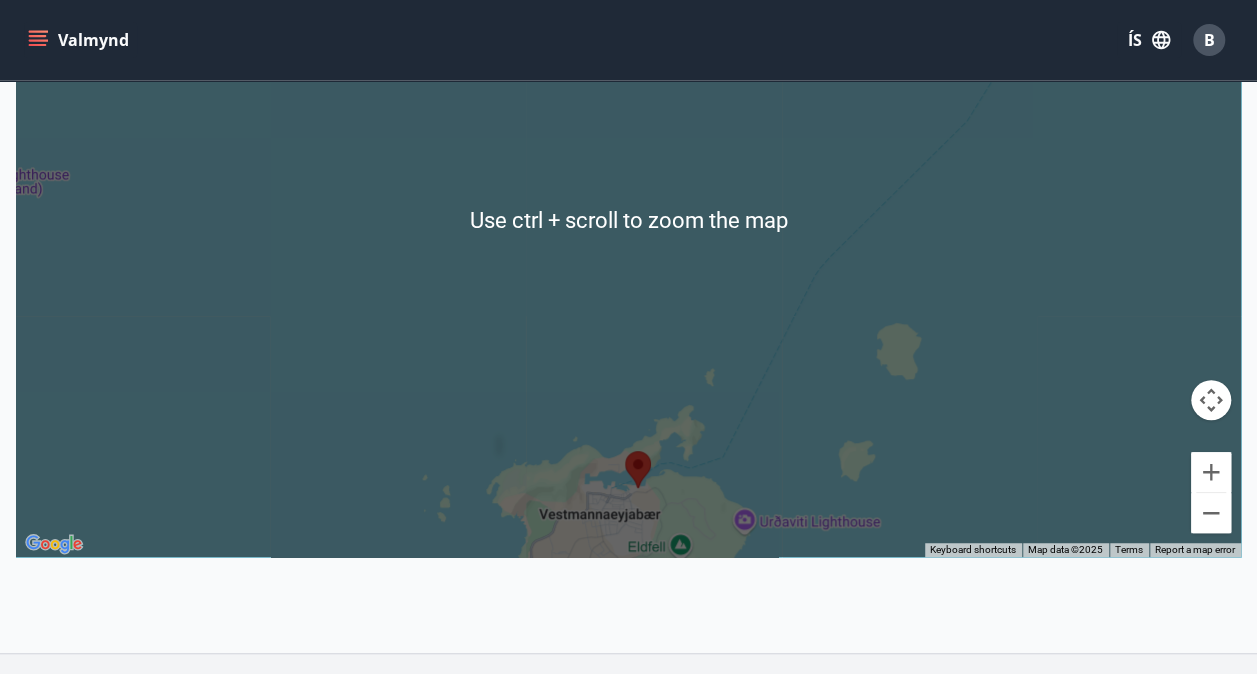 scroll, scrollTop: 200, scrollLeft: 0, axis: vertical 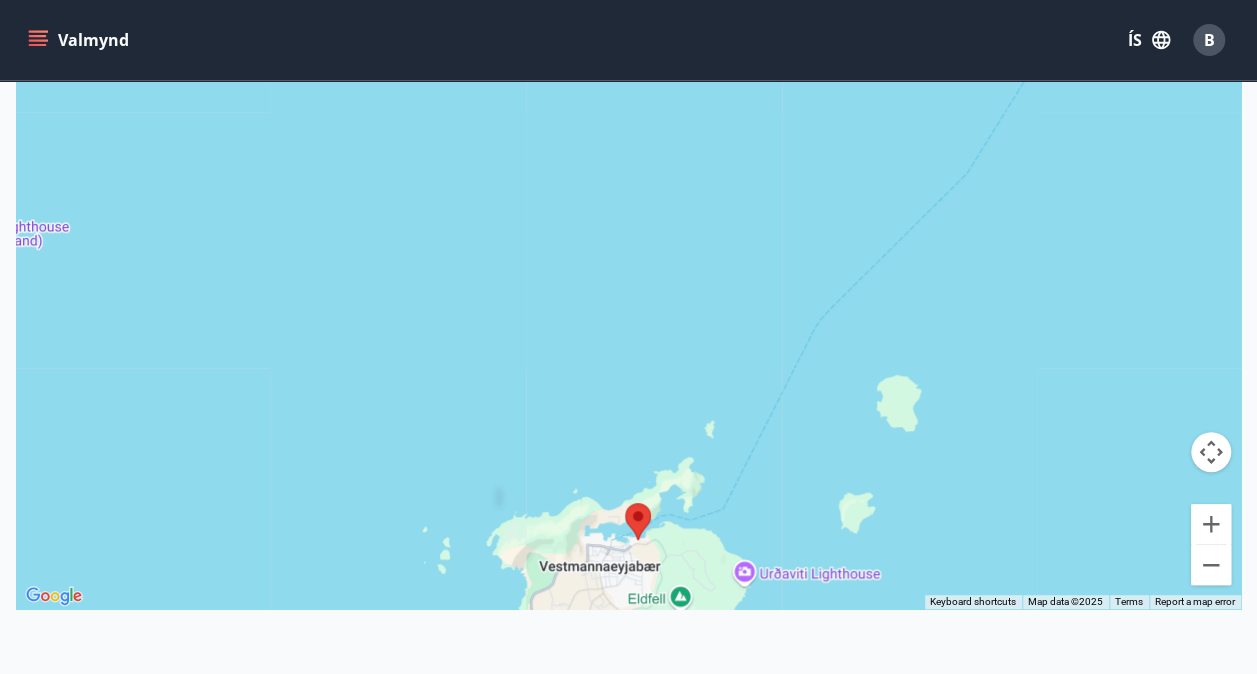 click at bounding box center (638, 521) 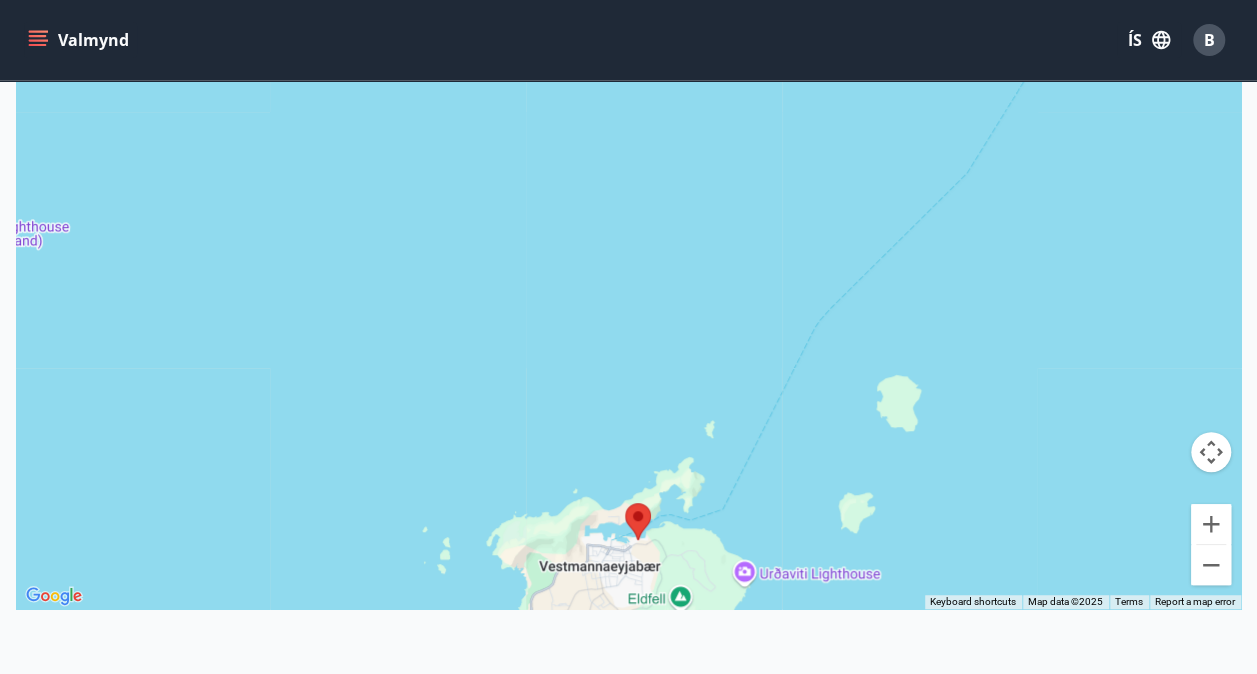 click at bounding box center (638, 521) 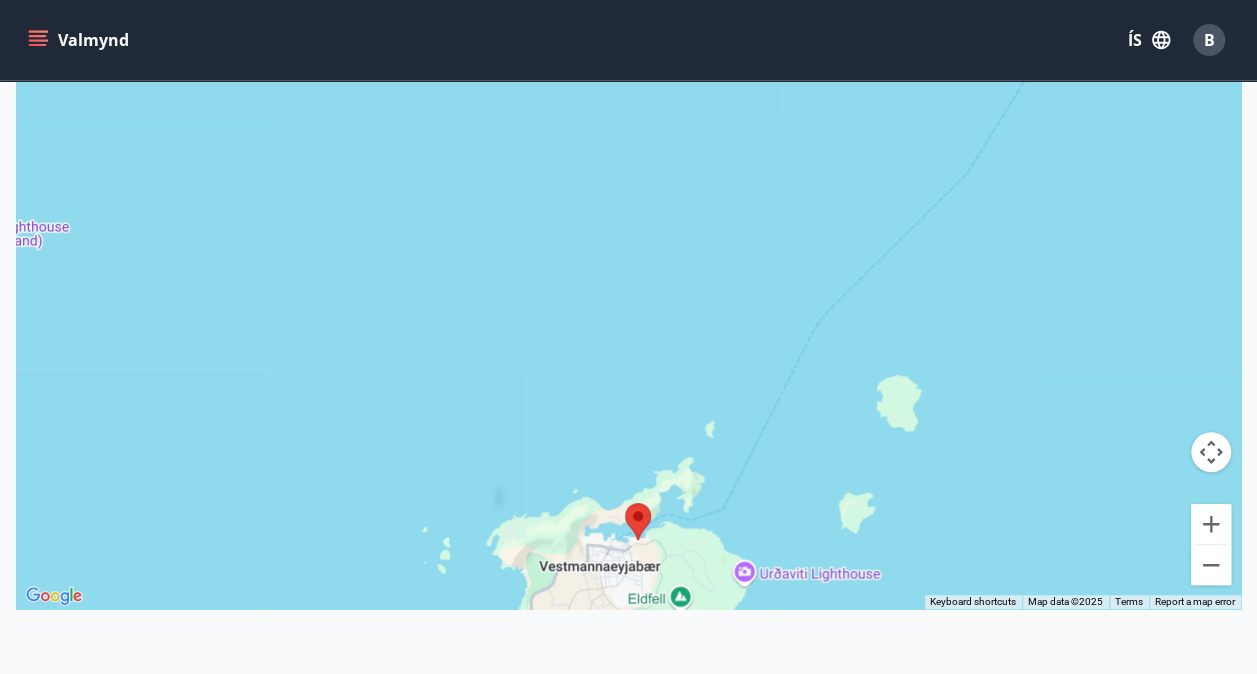 click at bounding box center (638, 521) 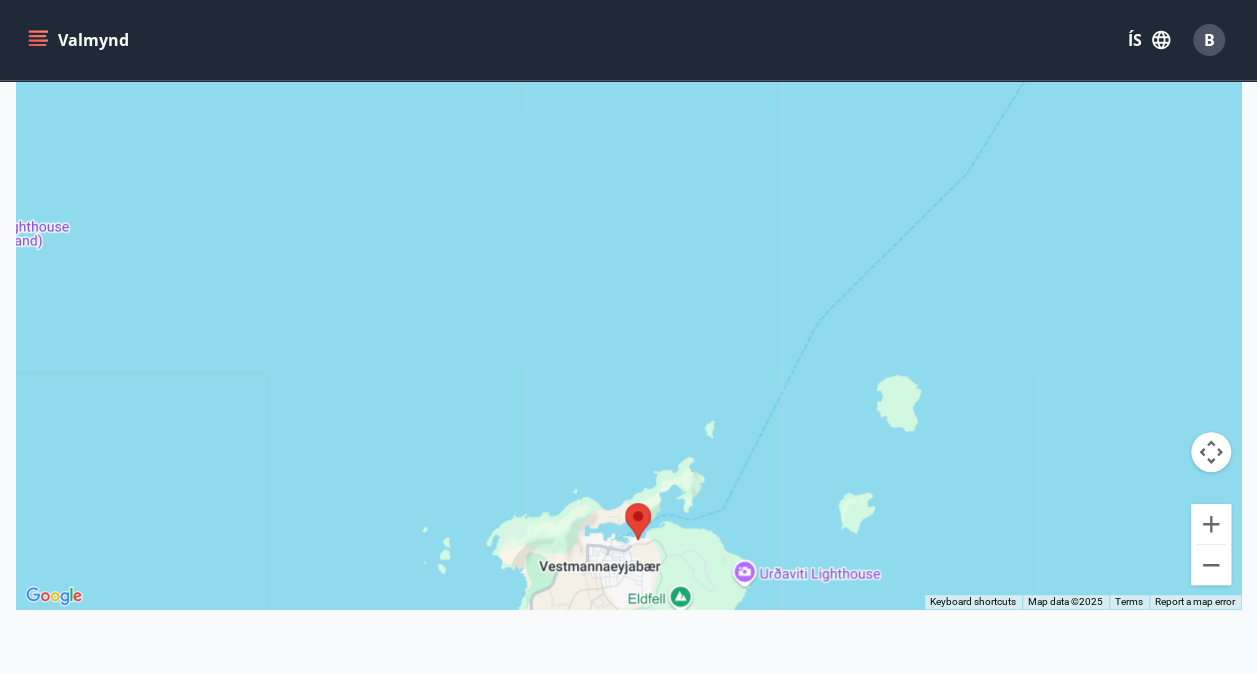 click at bounding box center [638, 521] 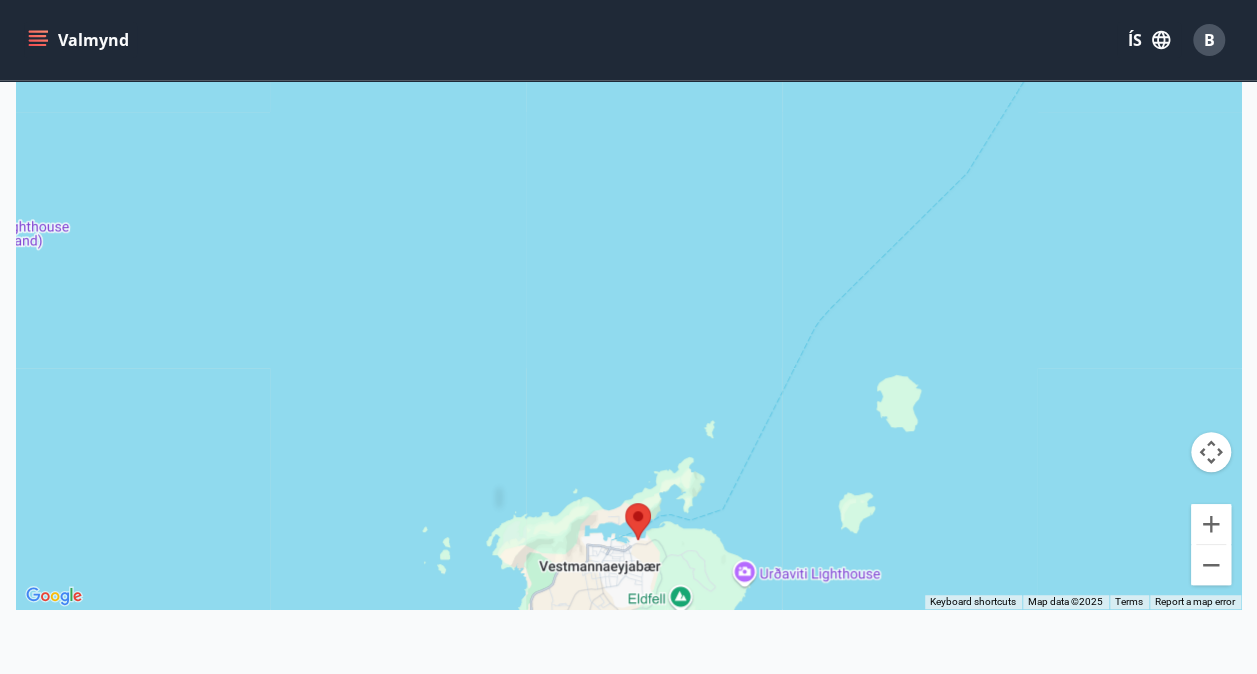 click at bounding box center [638, 521] 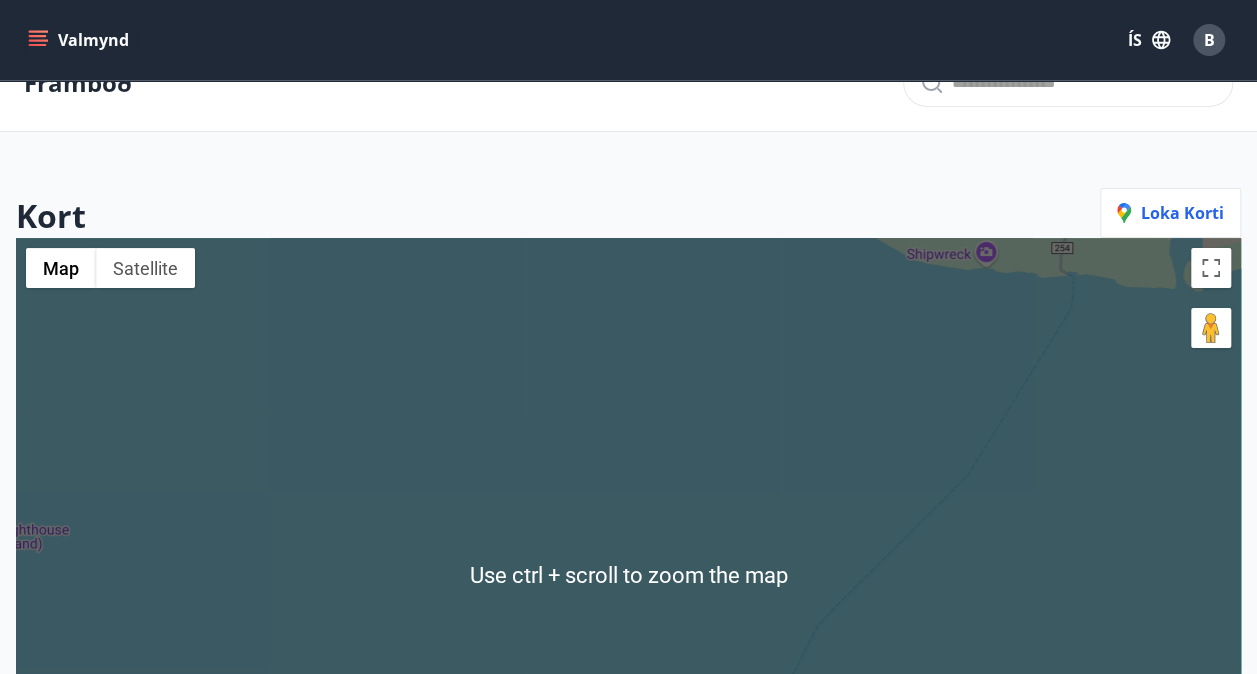 scroll, scrollTop: 145, scrollLeft: 0, axis: vertical 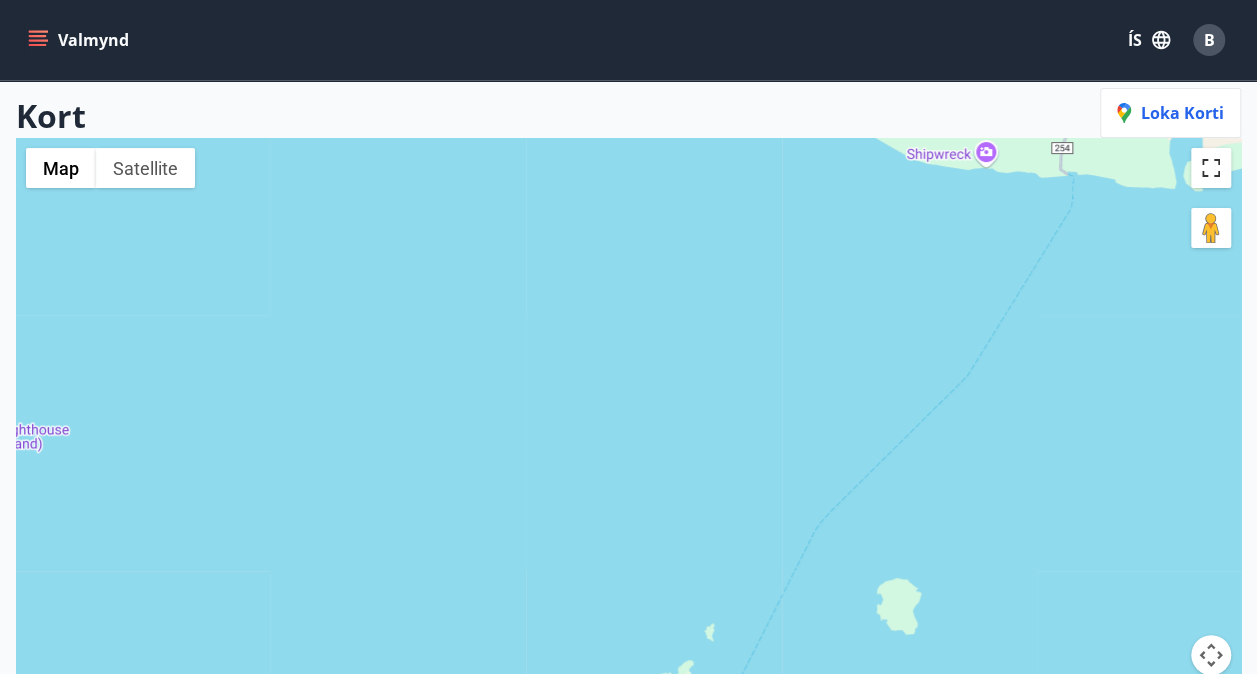 click at bounding box center (1211, 168) 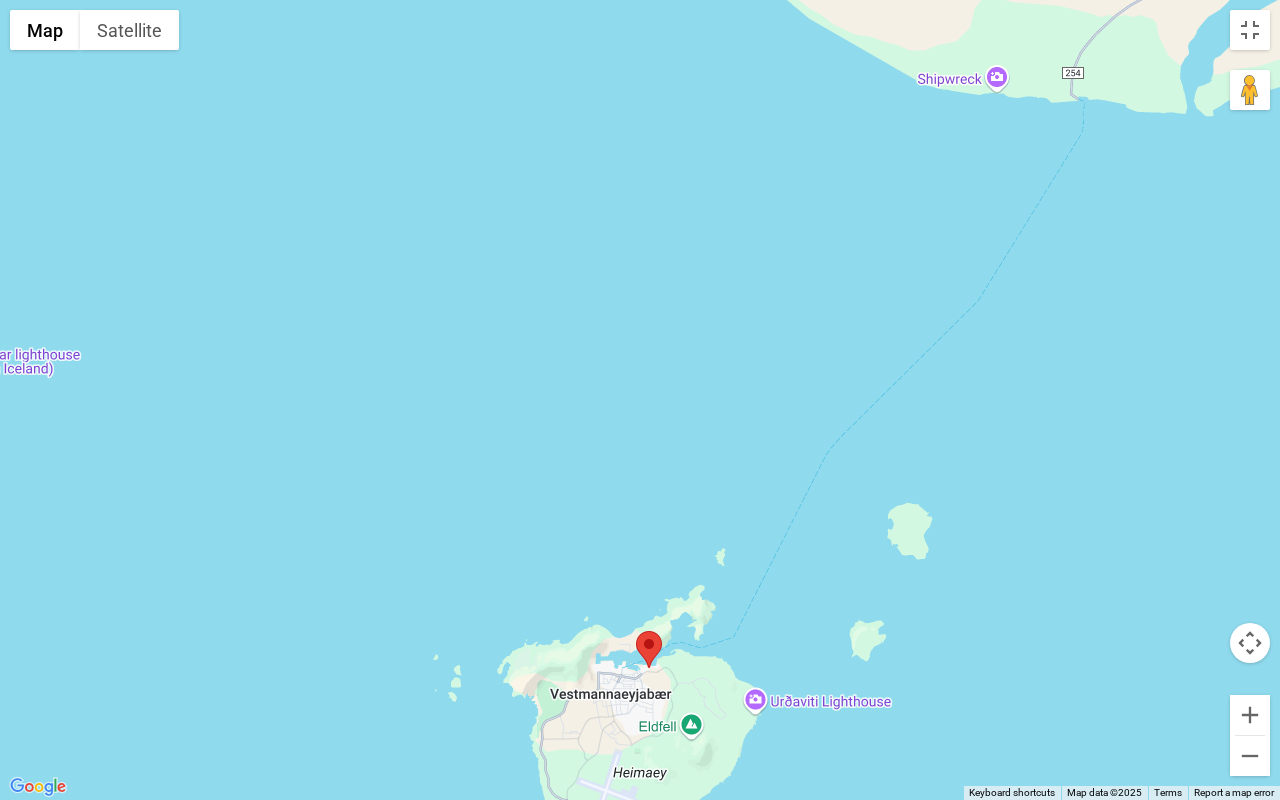 click at bounding box center [649, 649] 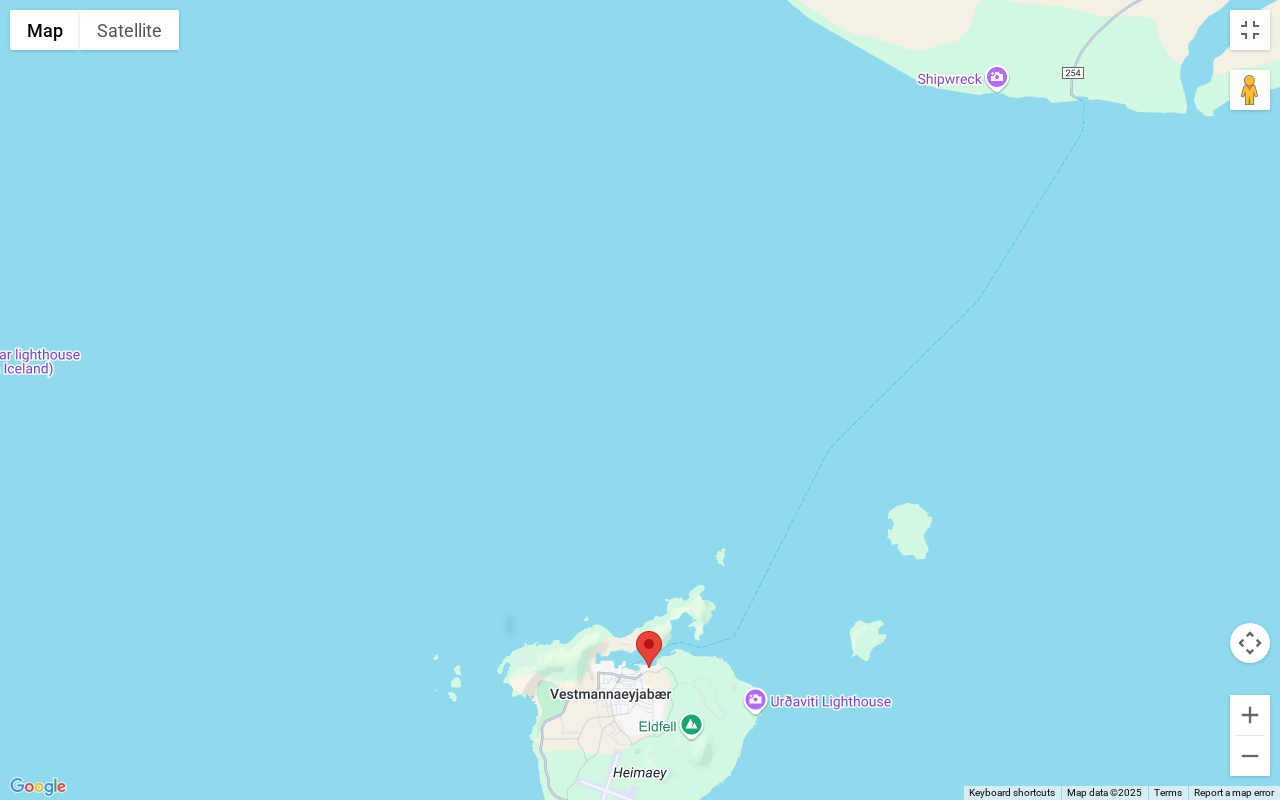 click at bounding box center [649, 649] 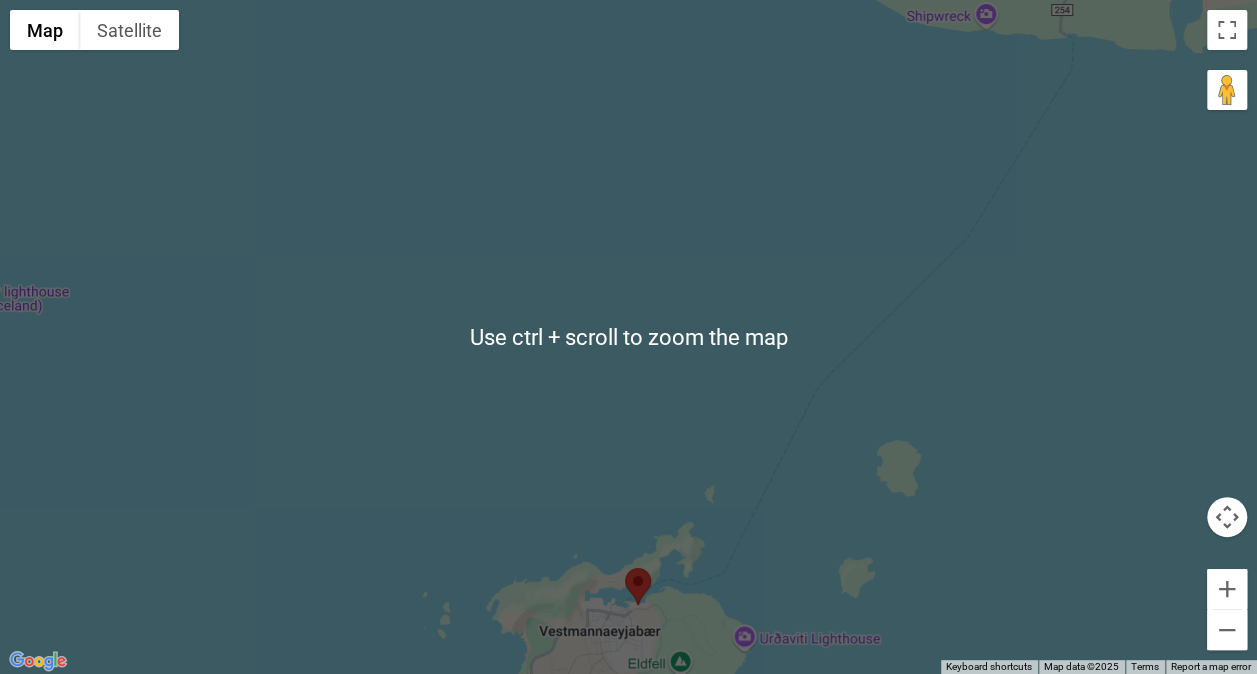 scroll, scrollTop: 200, scrollLeft: 0, axis: vertical 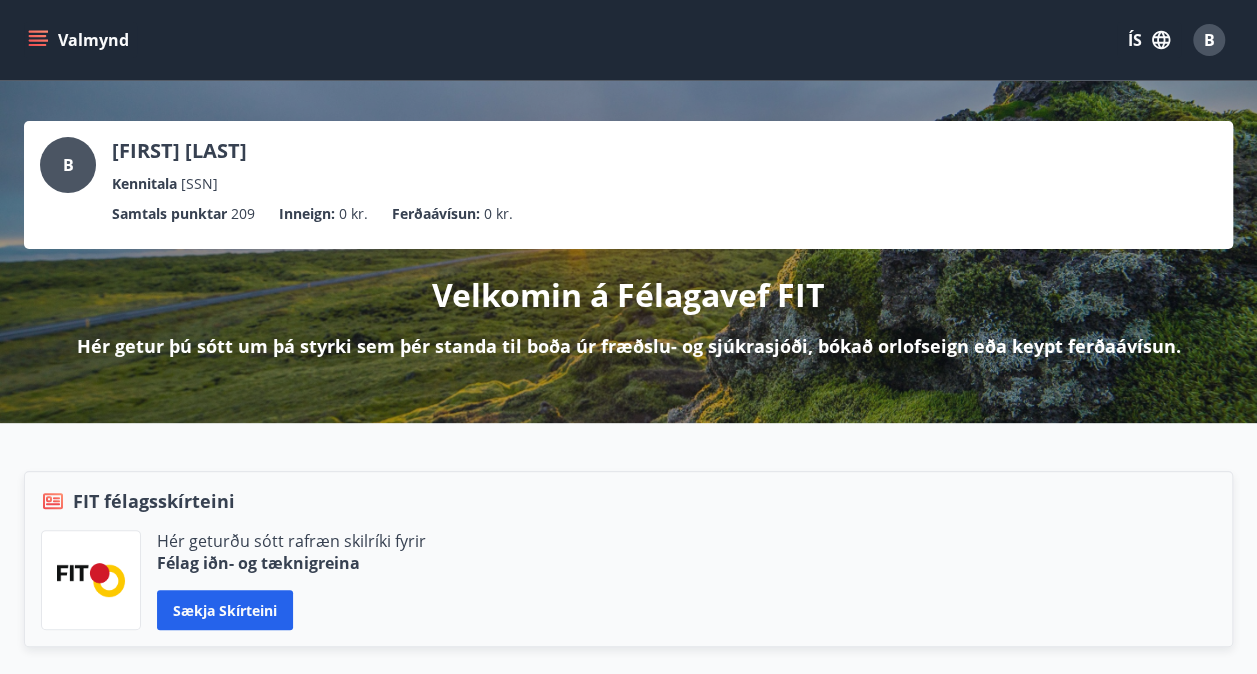 click on "Valmynd" at bounding box center (80, 40) 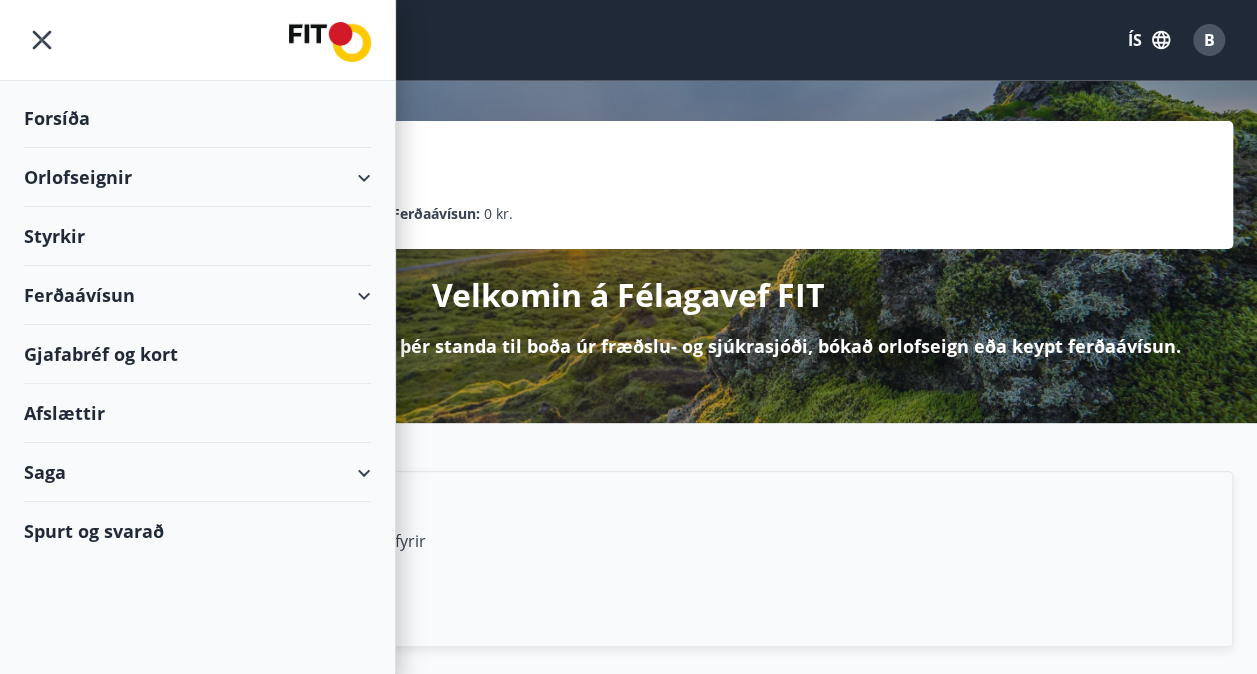 click on "Orlofseignir" at bounding box center (197, 177) 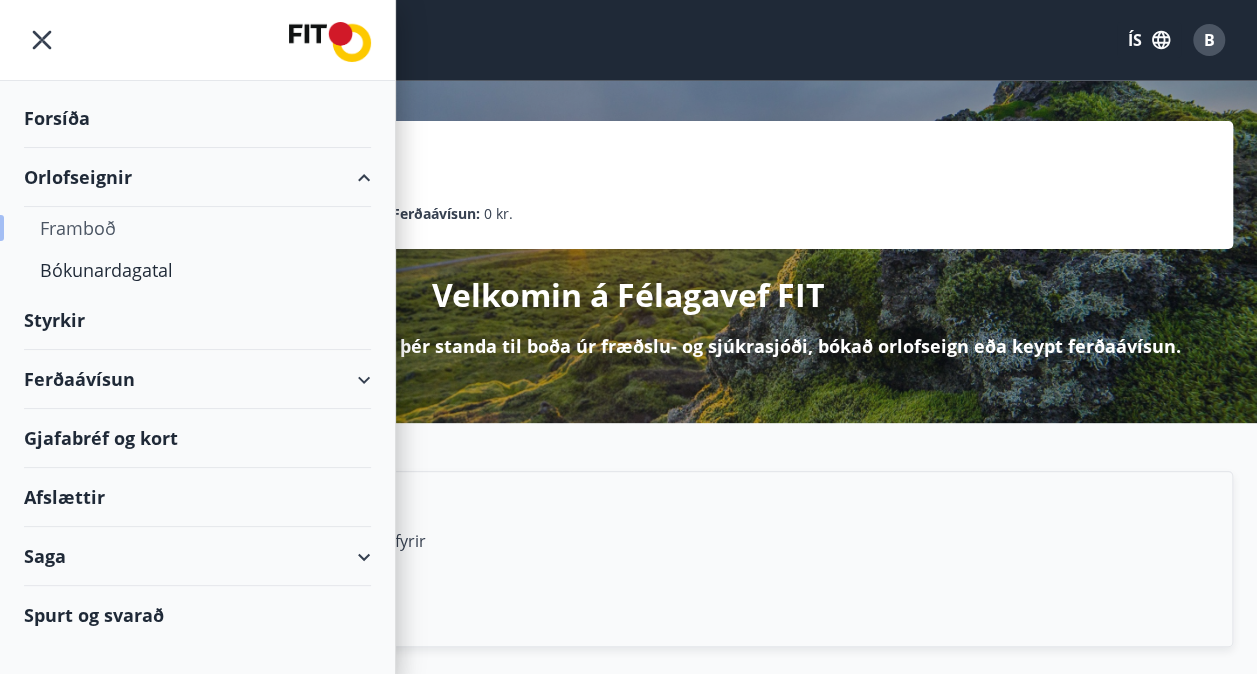 click on "Framboð" at bounding box center (197, 228) 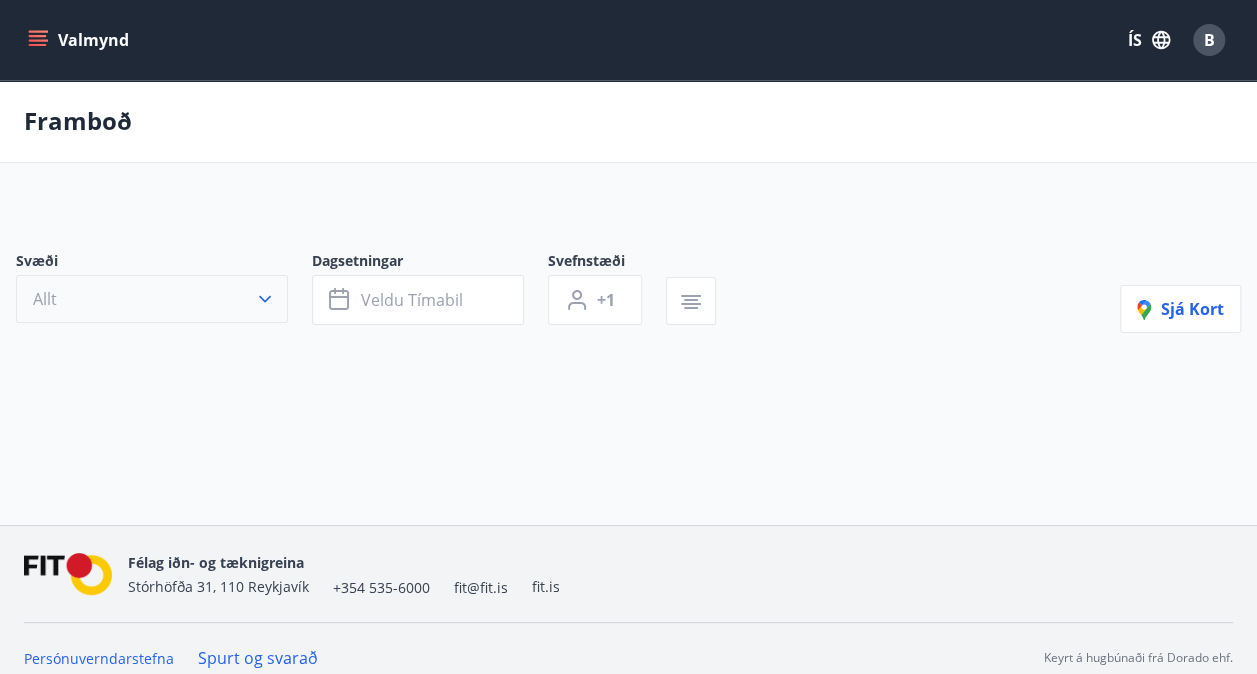 click on "Allt" at bounding box center (152, 299) 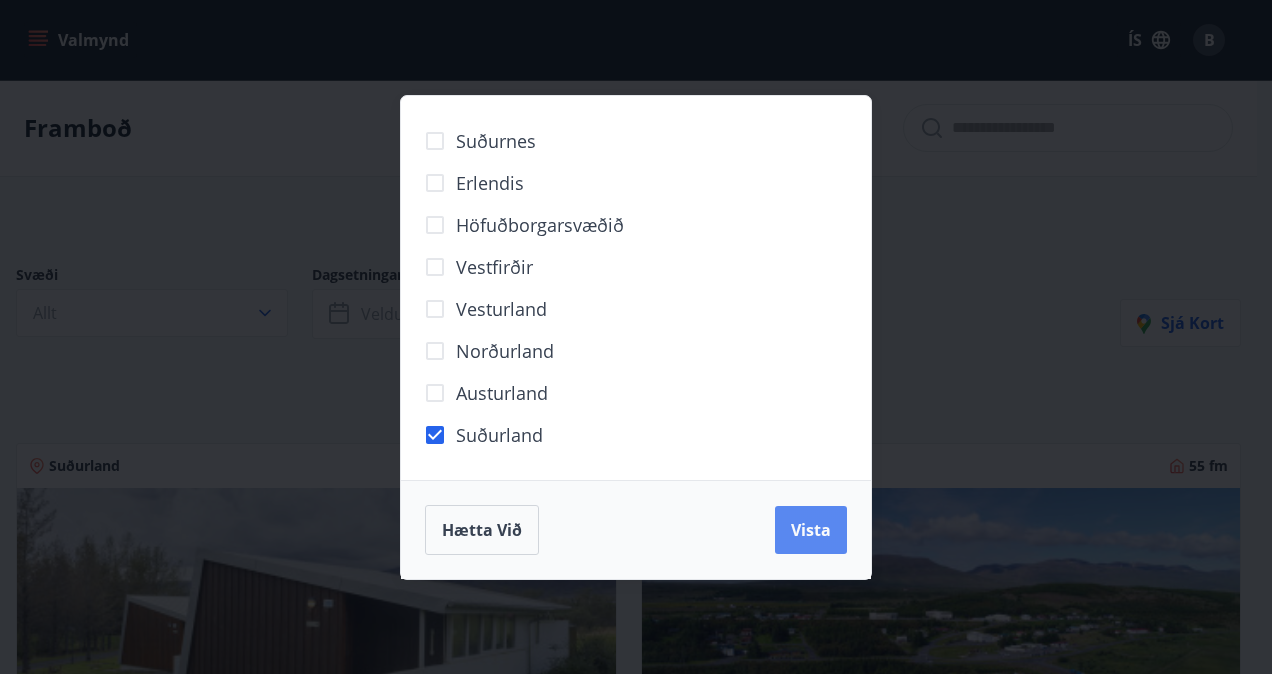 click on "Vista" at bounding box center [811, 530] 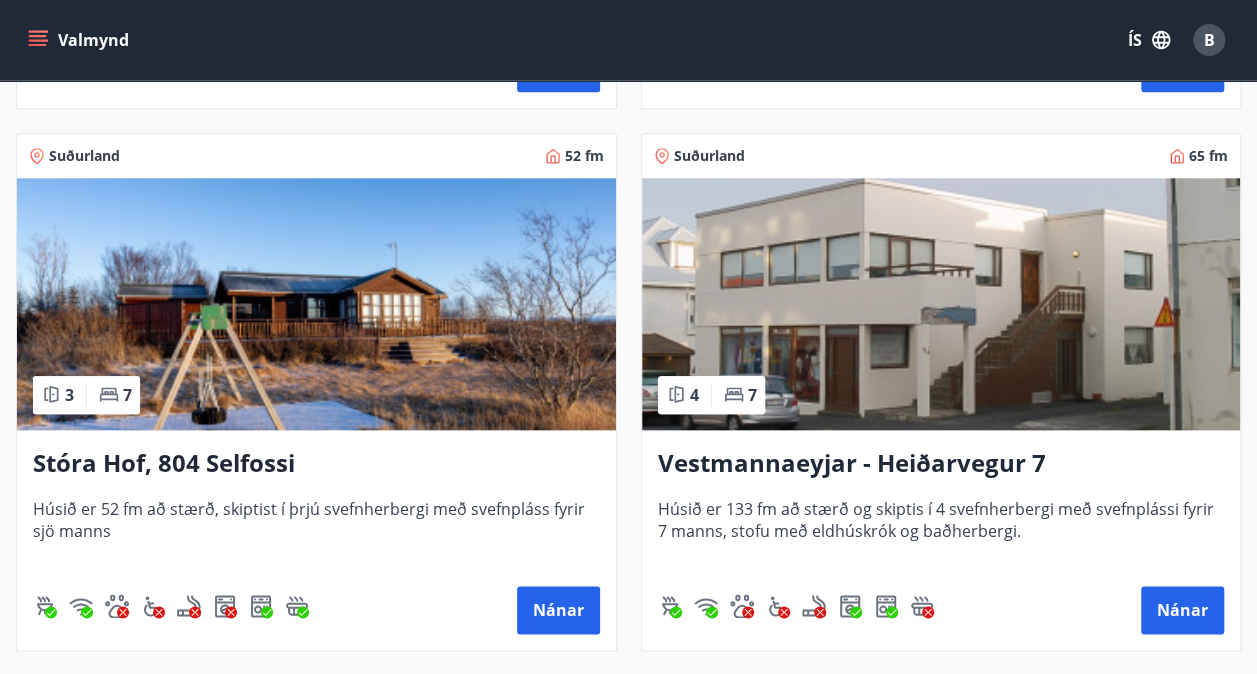 scroll, scrollTop: 1000, scrollLeft: 0, axis: vertical 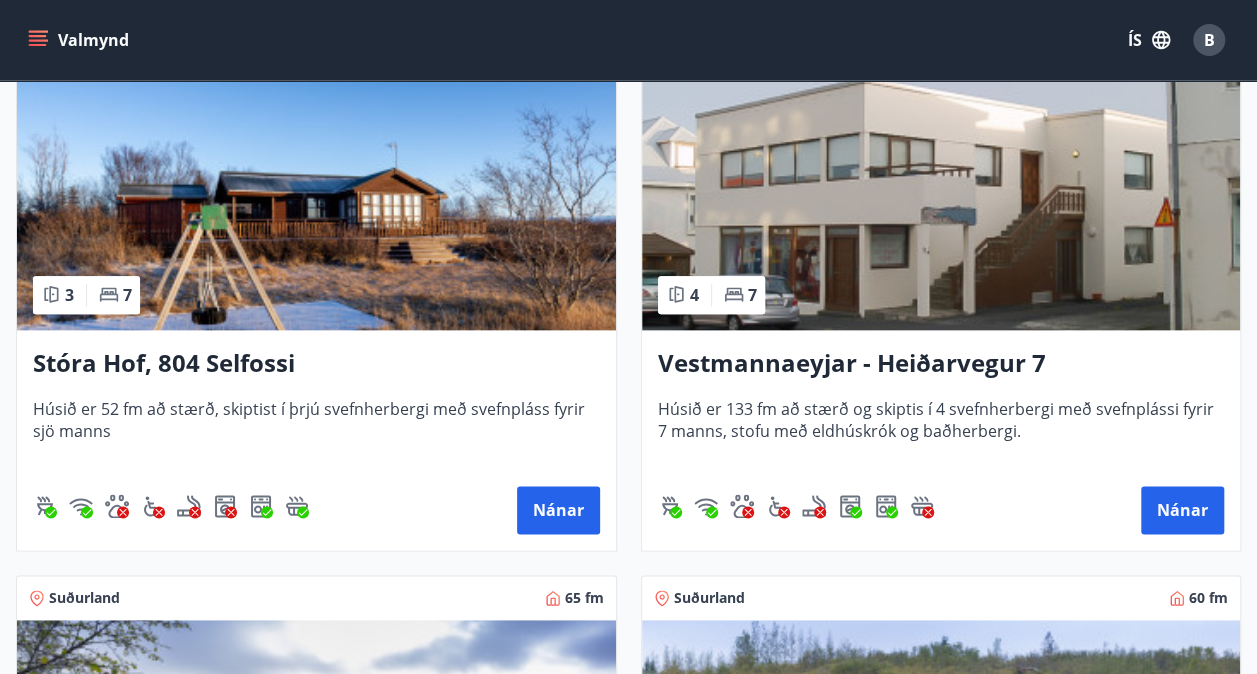 click at bounding box center (941, 204) 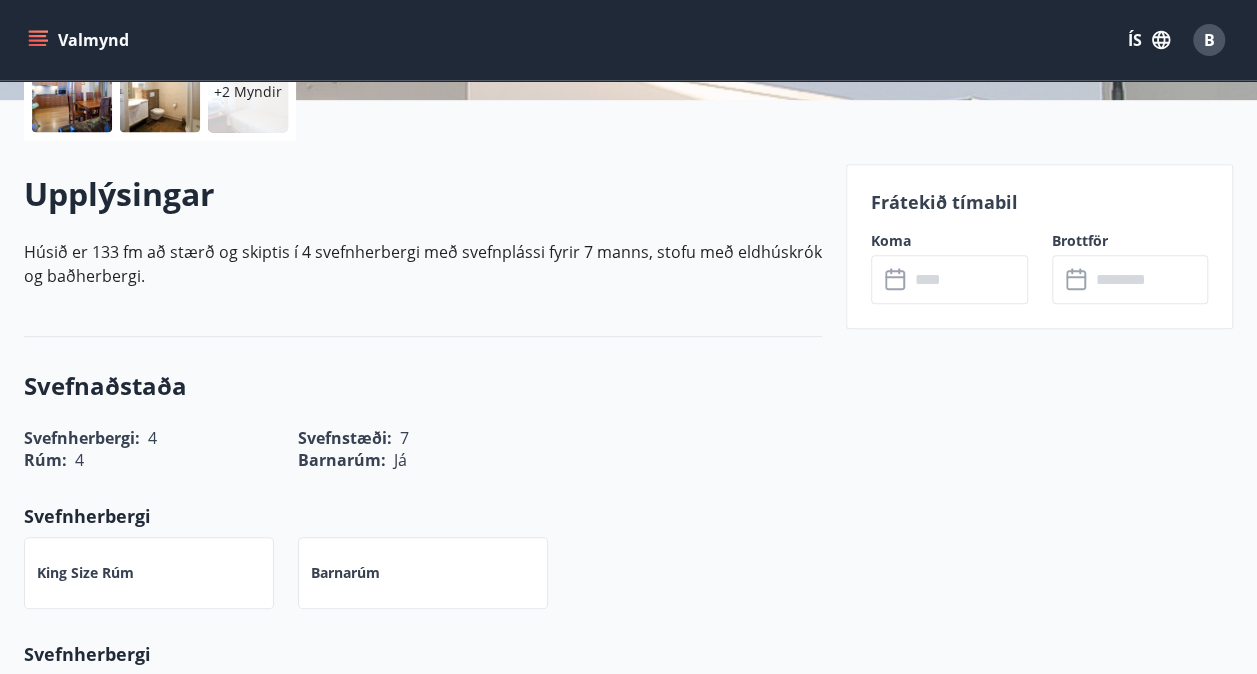 scroll, scrollTop: 600, scrollLeft: 0, axis: vertical 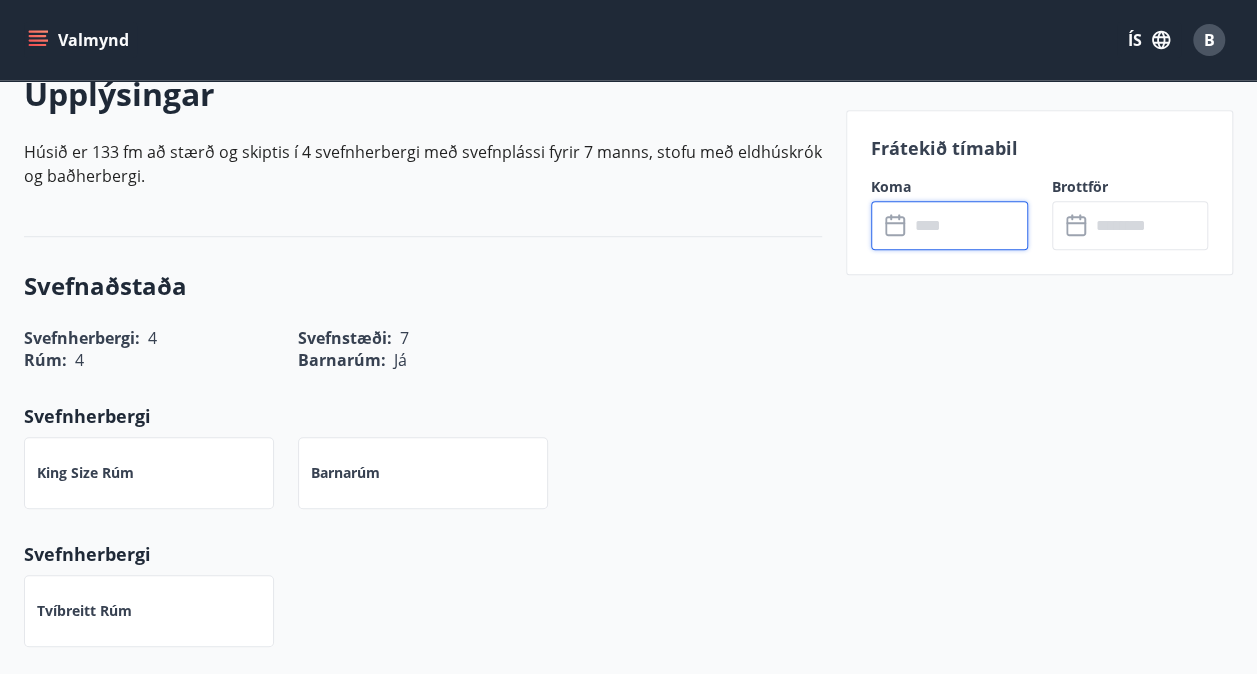 click at bounding box center (968, 225) 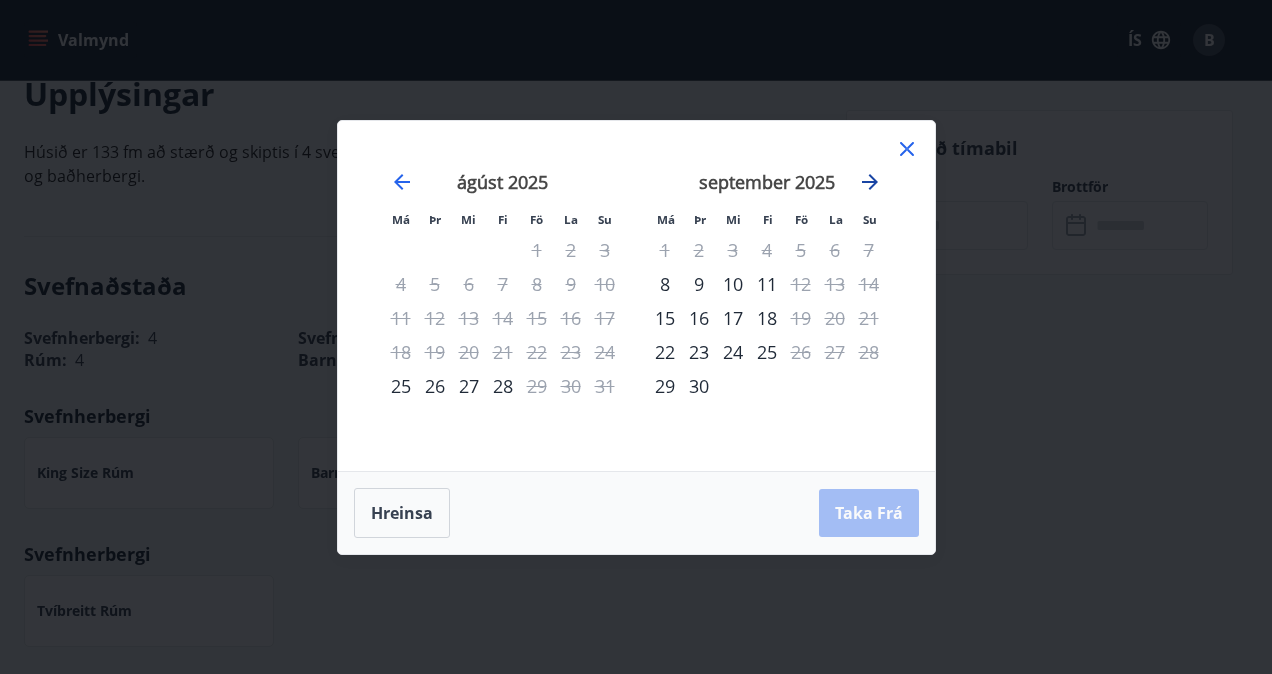 click 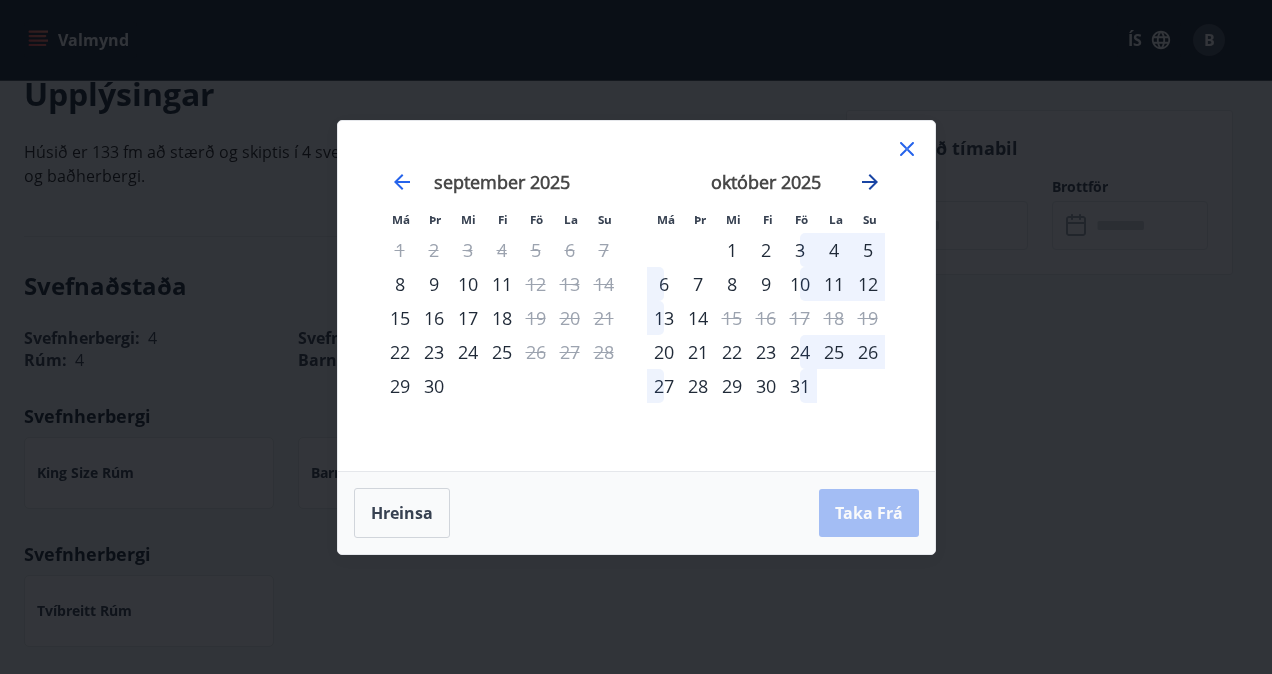 click 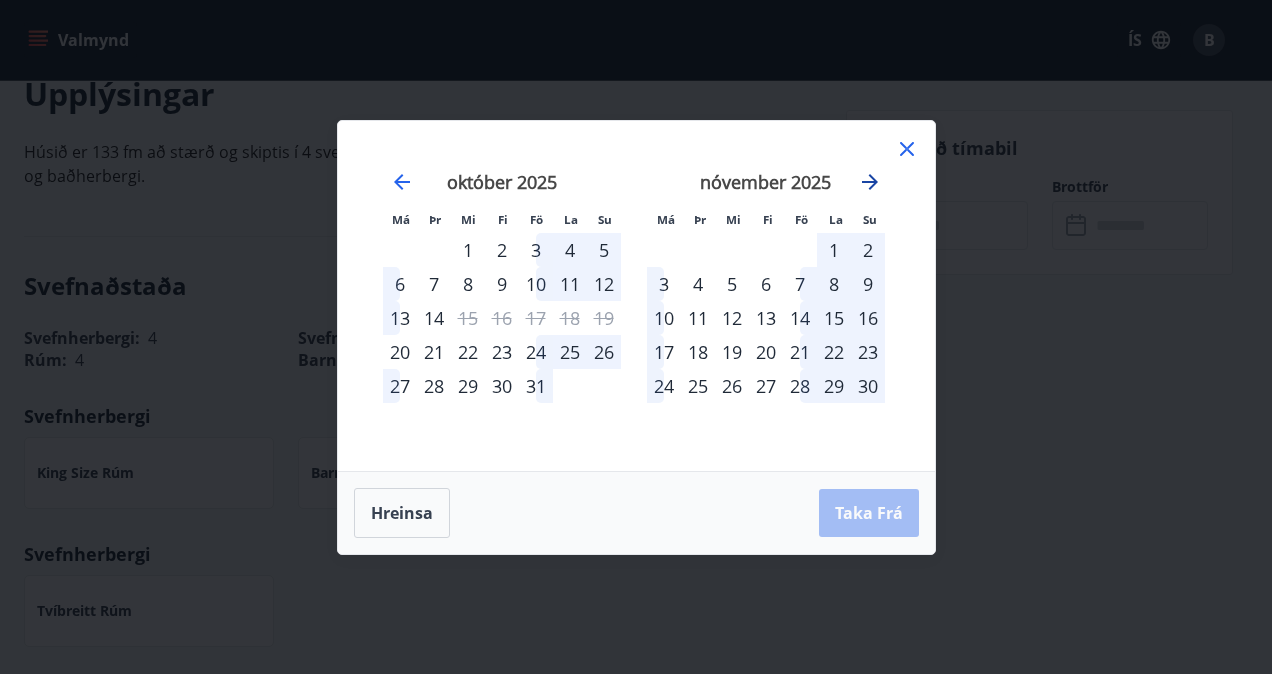 click 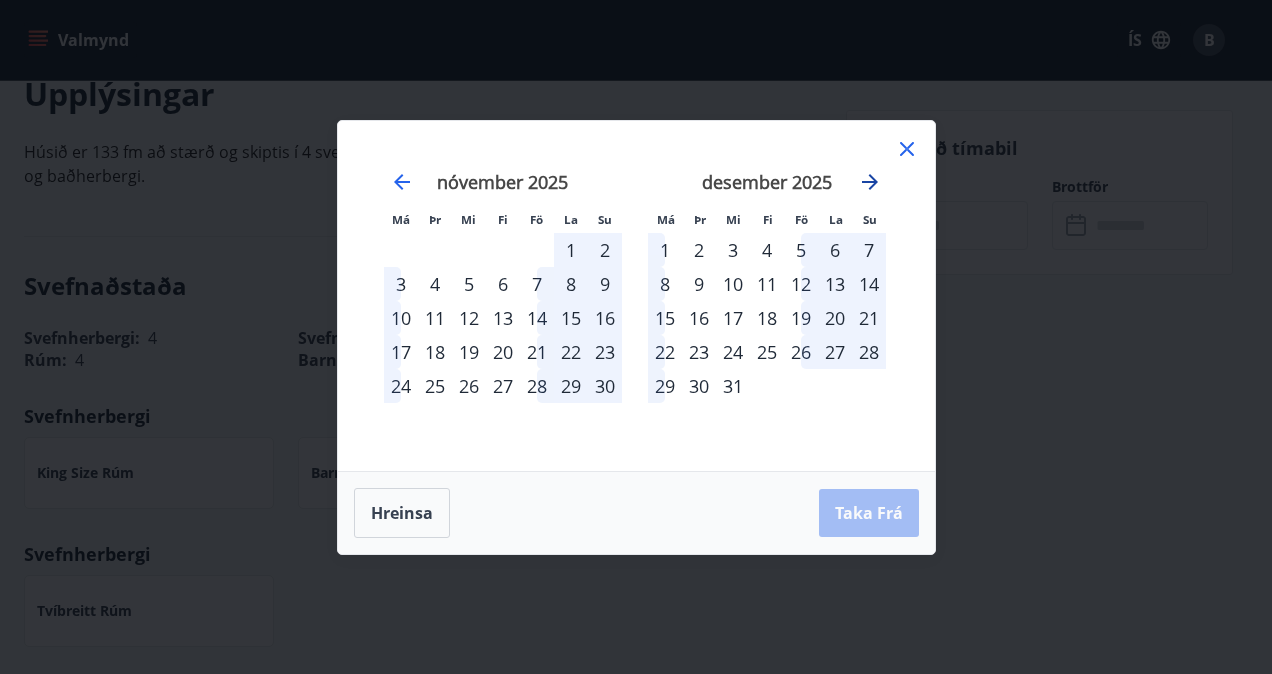 click 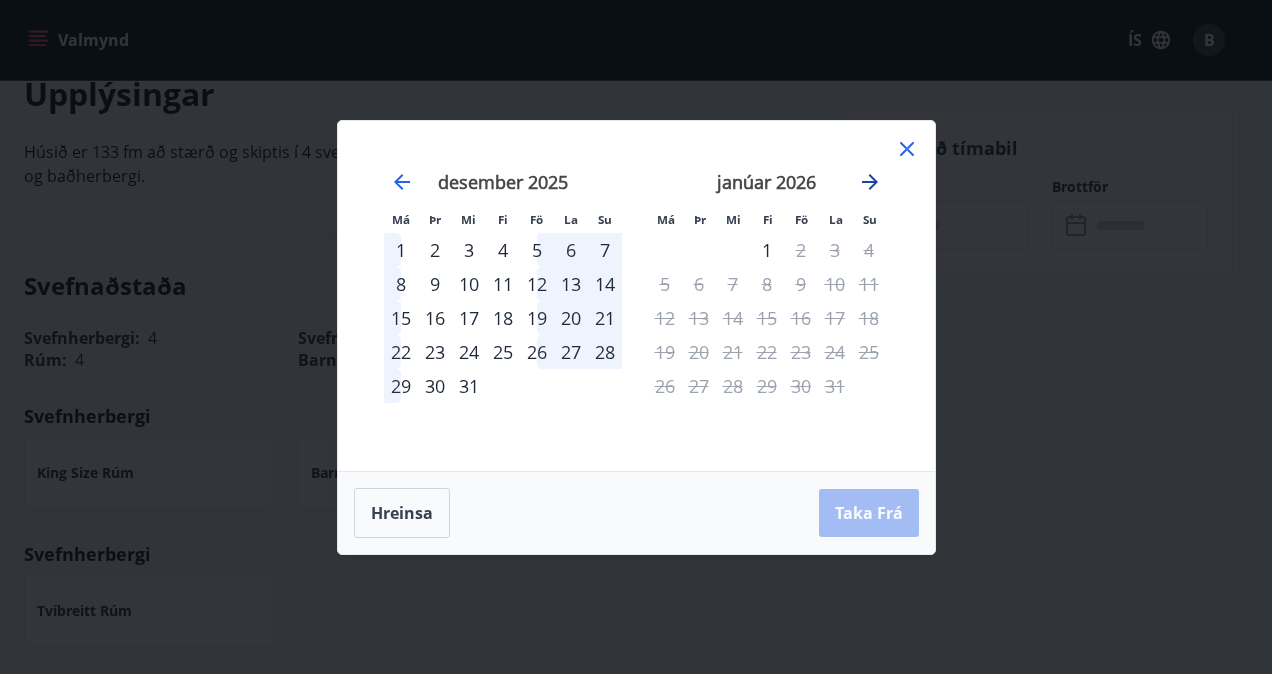 click 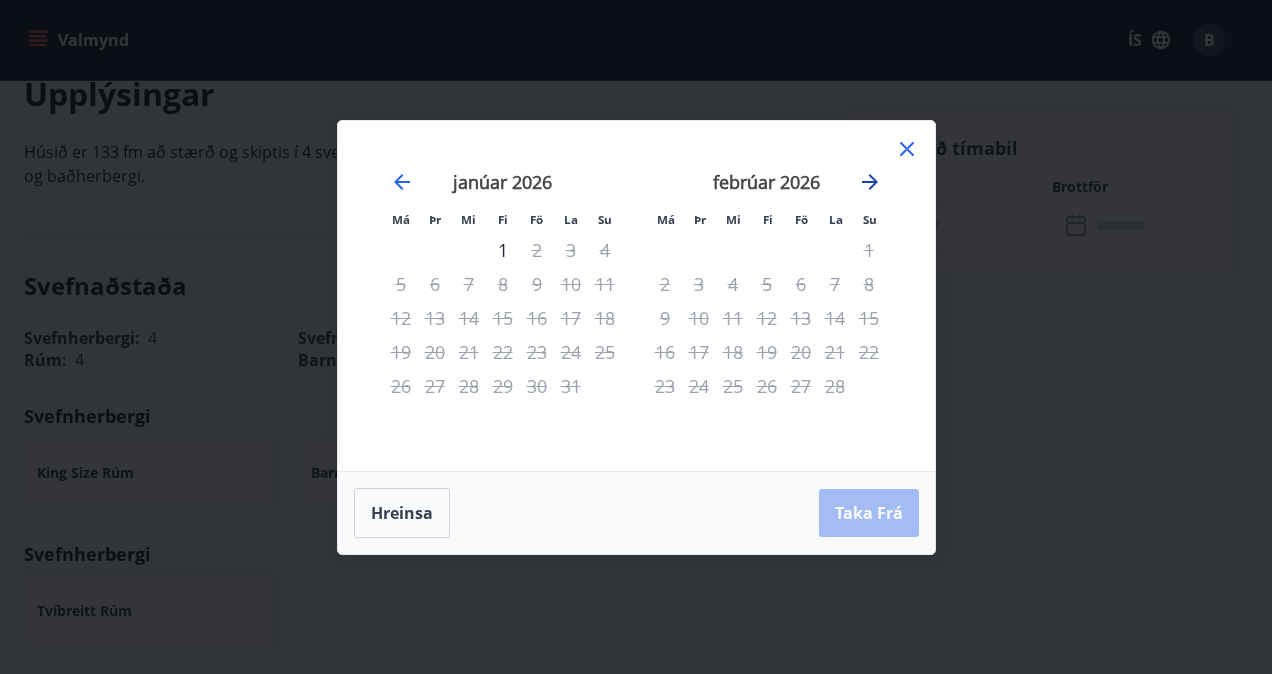 click 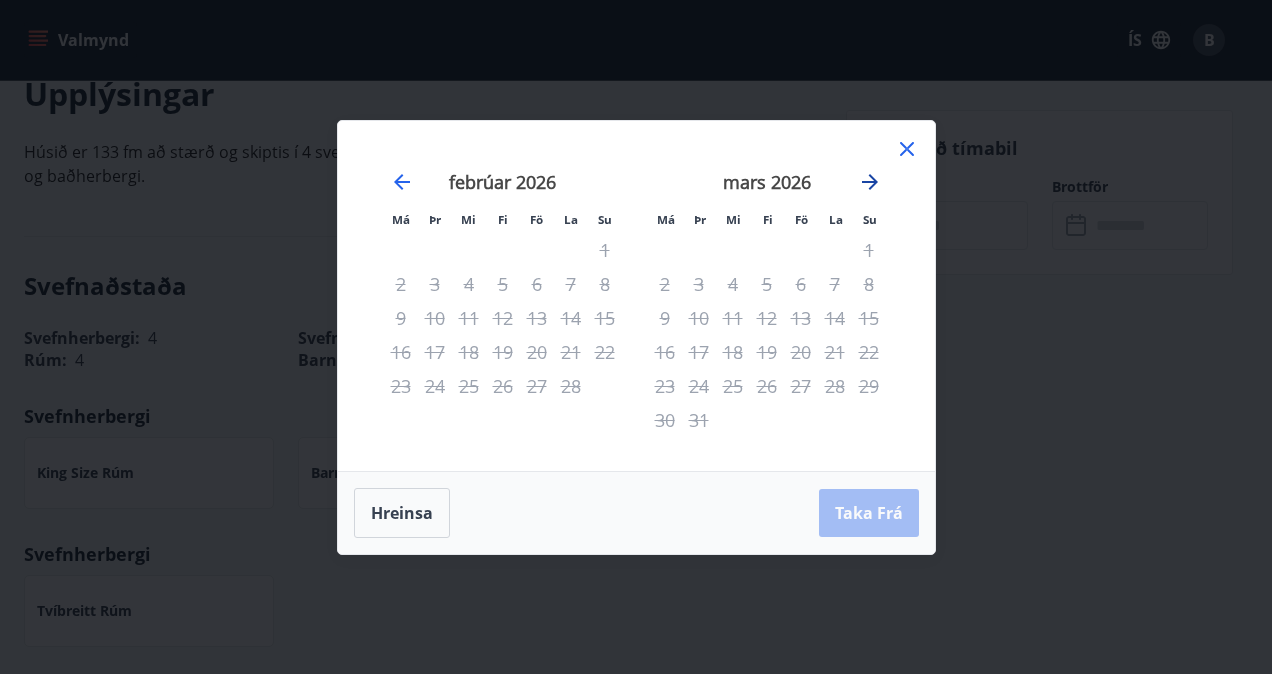 click 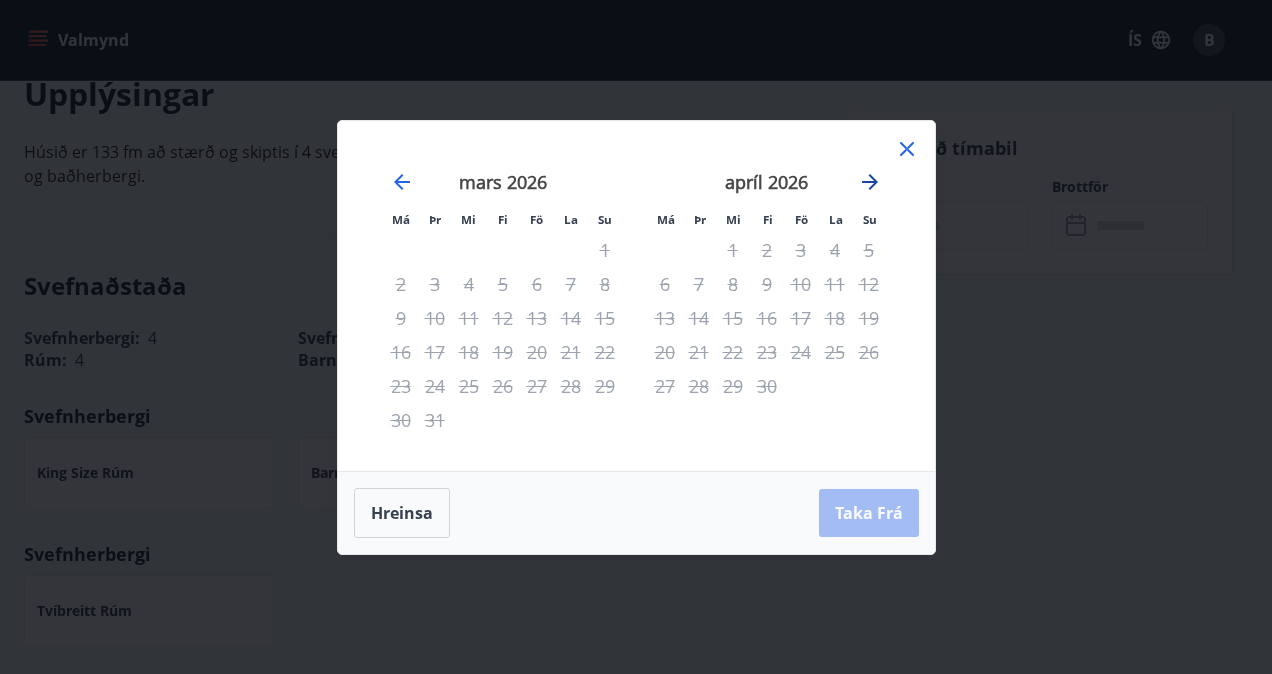 click 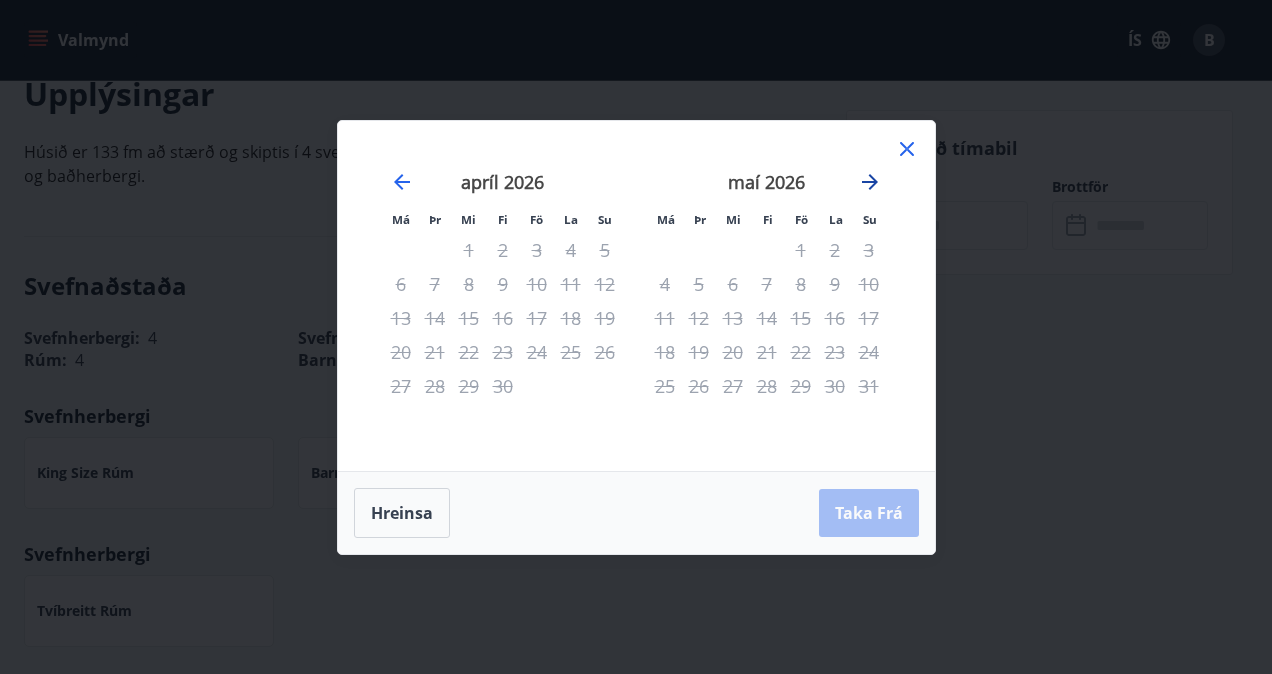 click 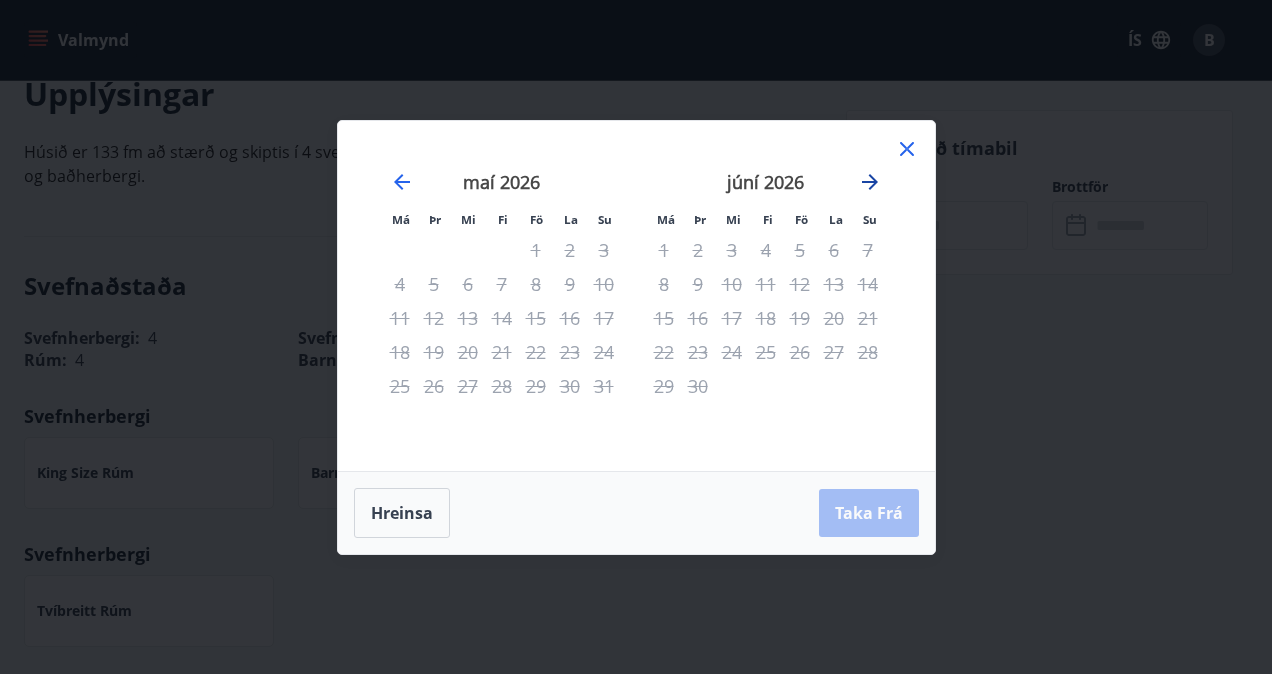 click 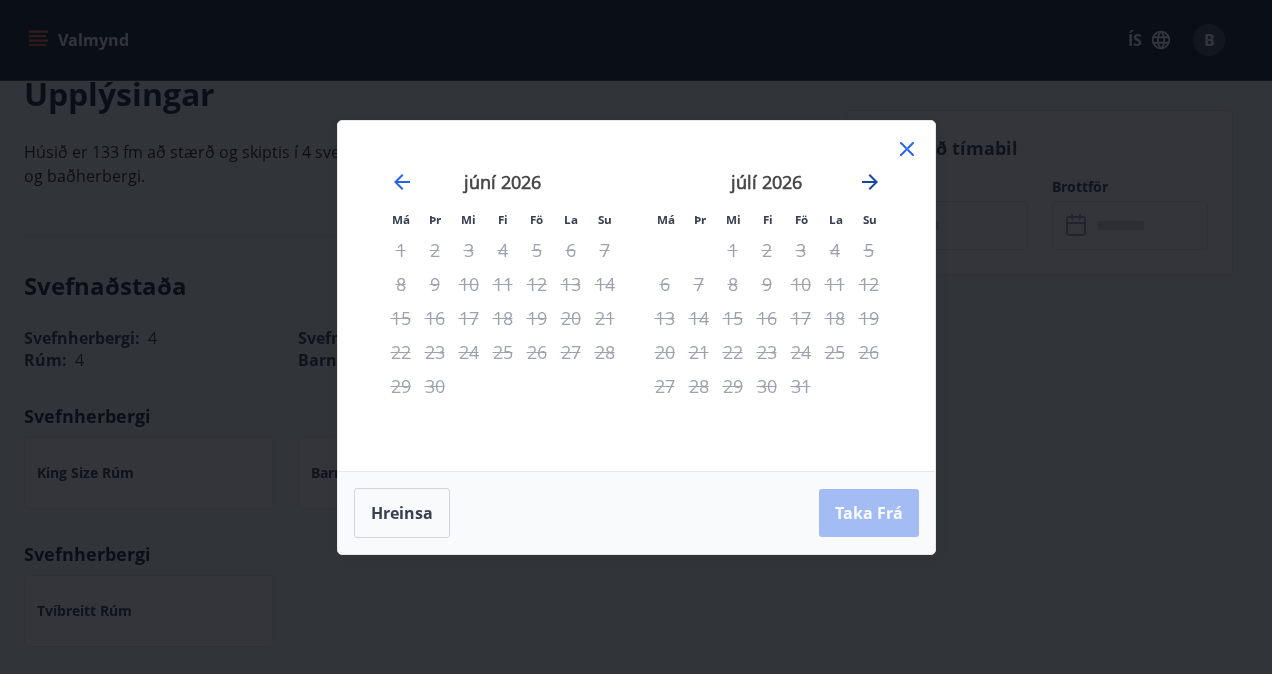 click 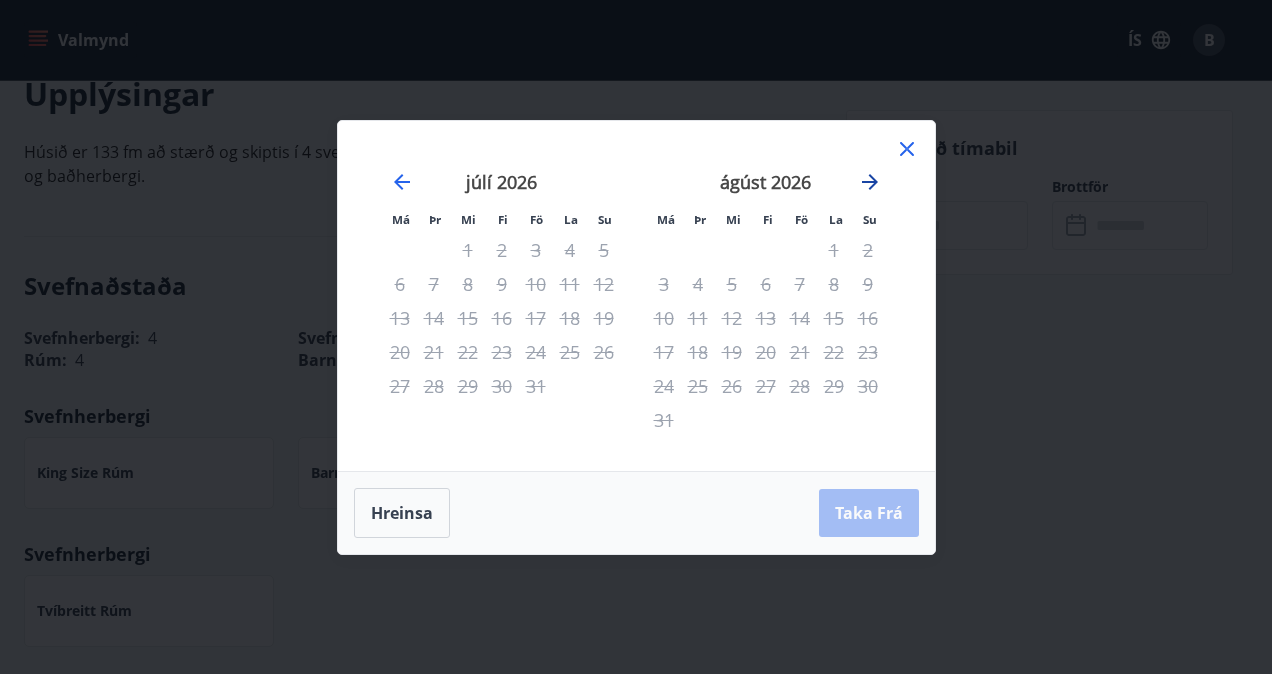 click 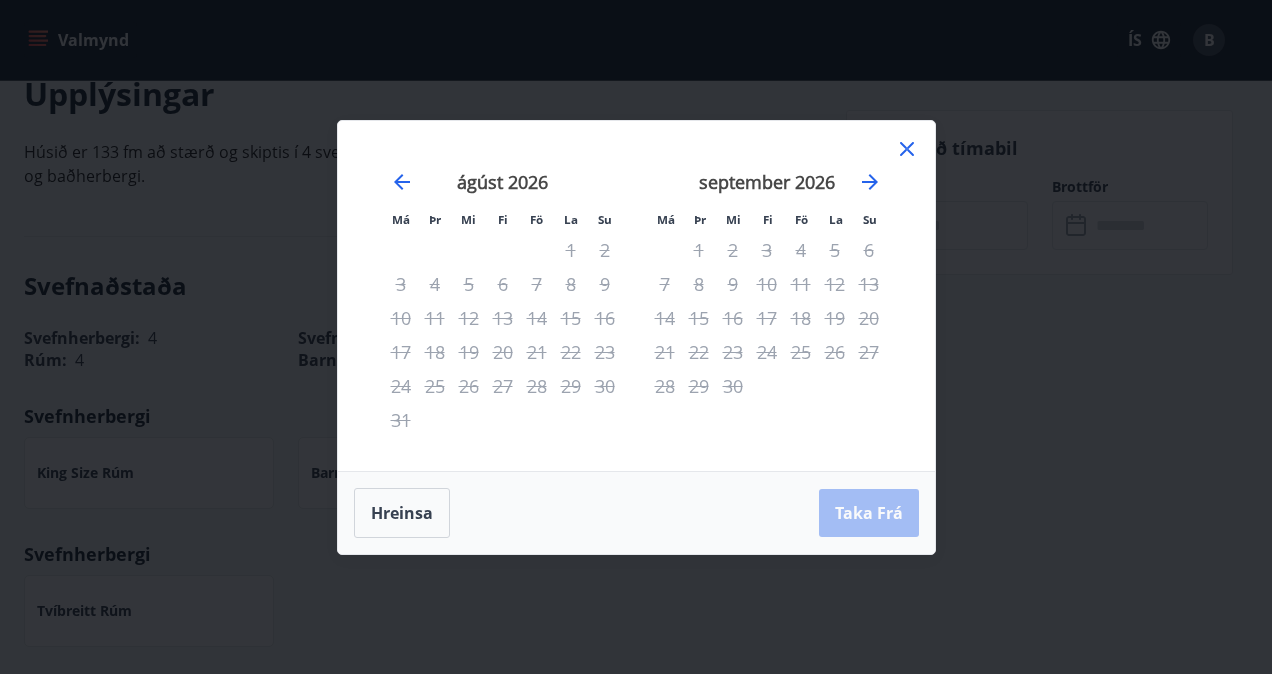 click on "1" at bounding box center [571, 250] 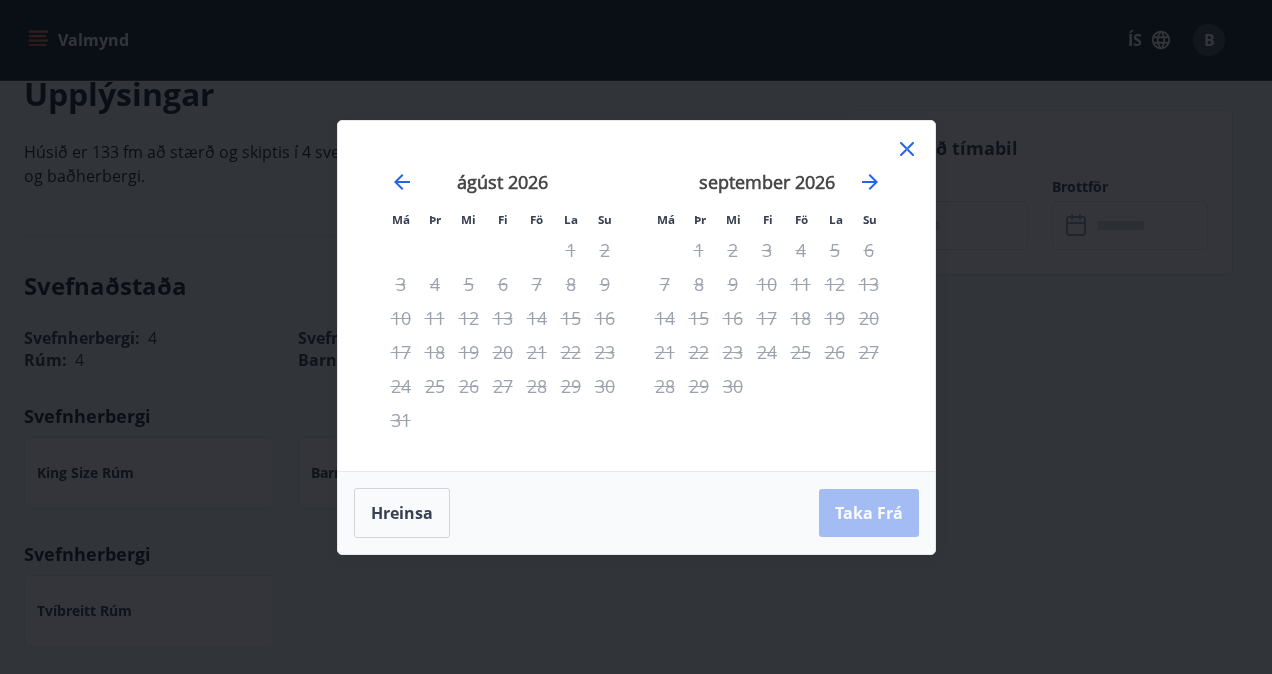 click 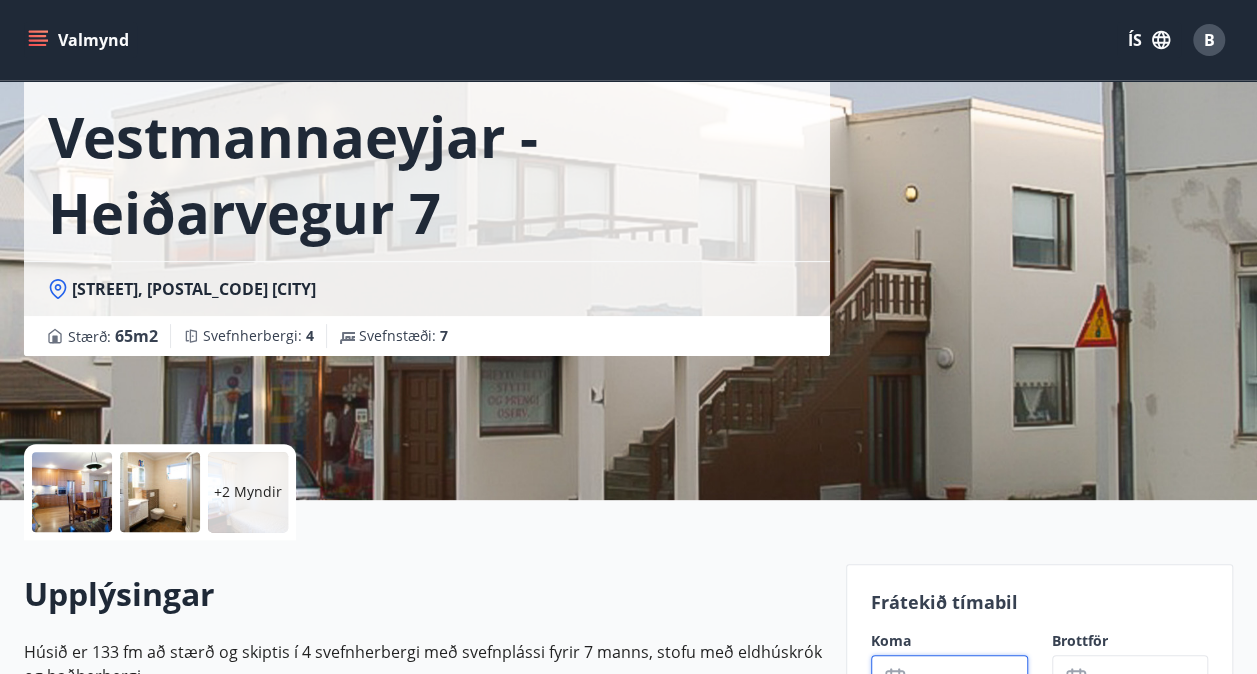 scroll, scrollTop: 400, scrollLeft: 0, axis: vertical 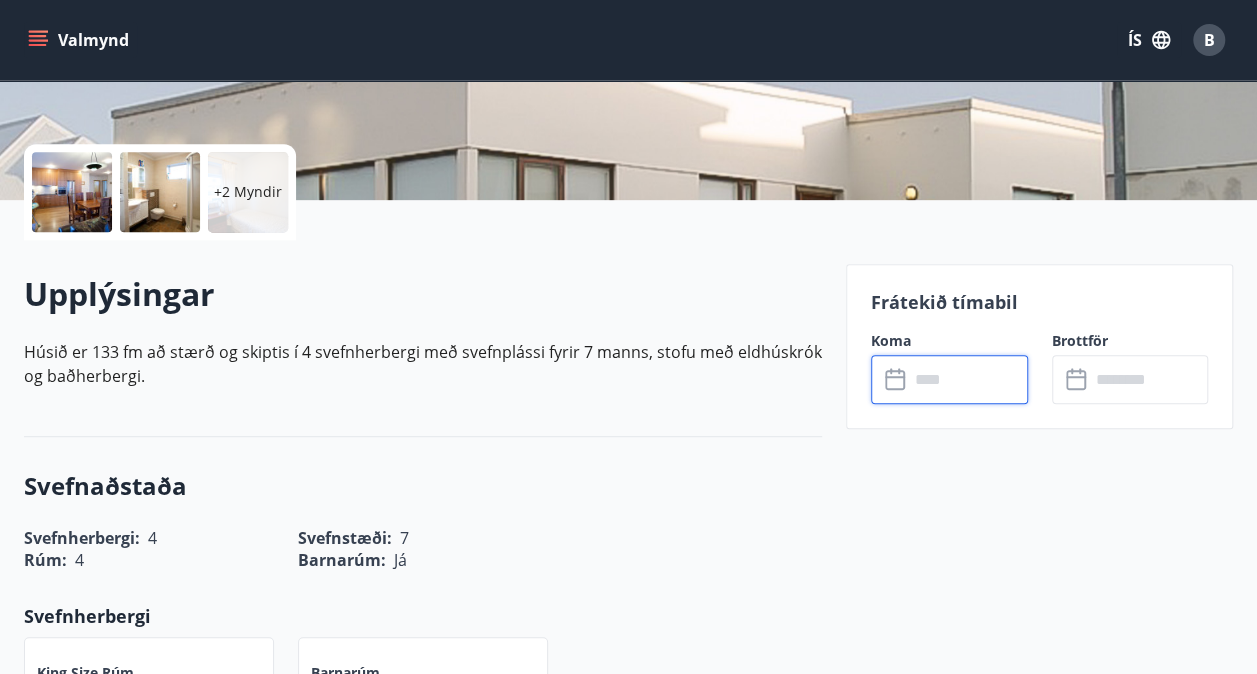 click at bounding box center [968, 379] 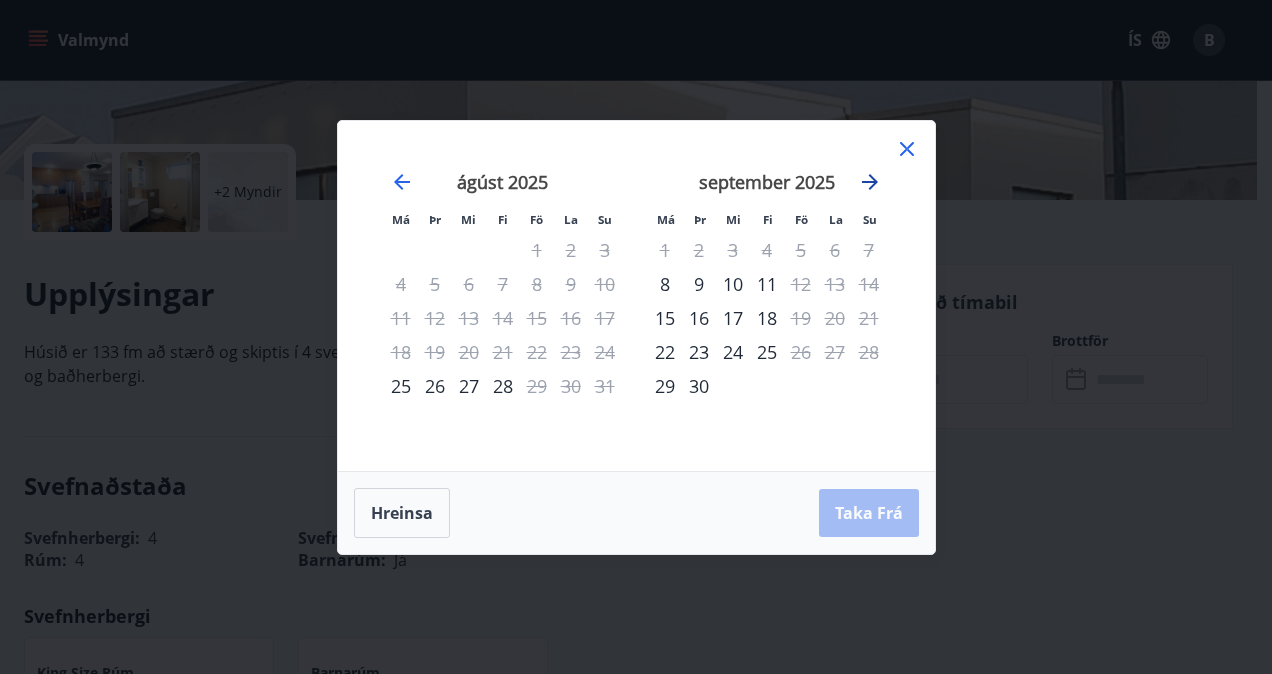 click 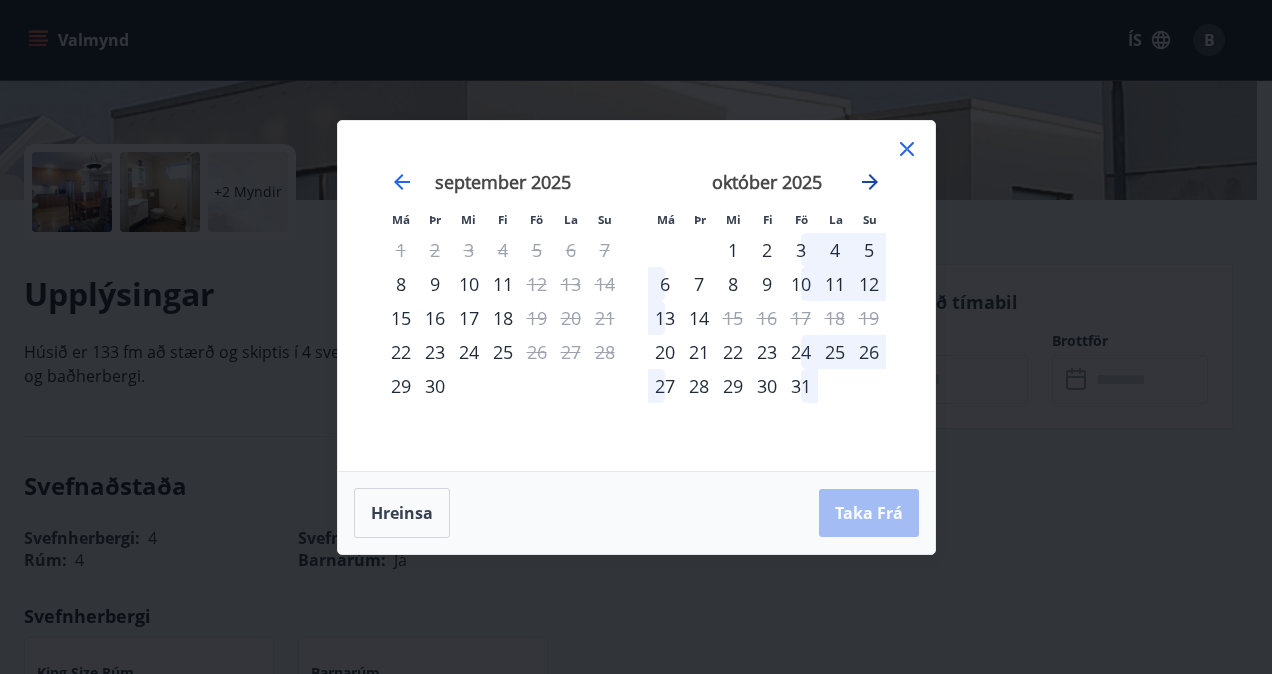 click 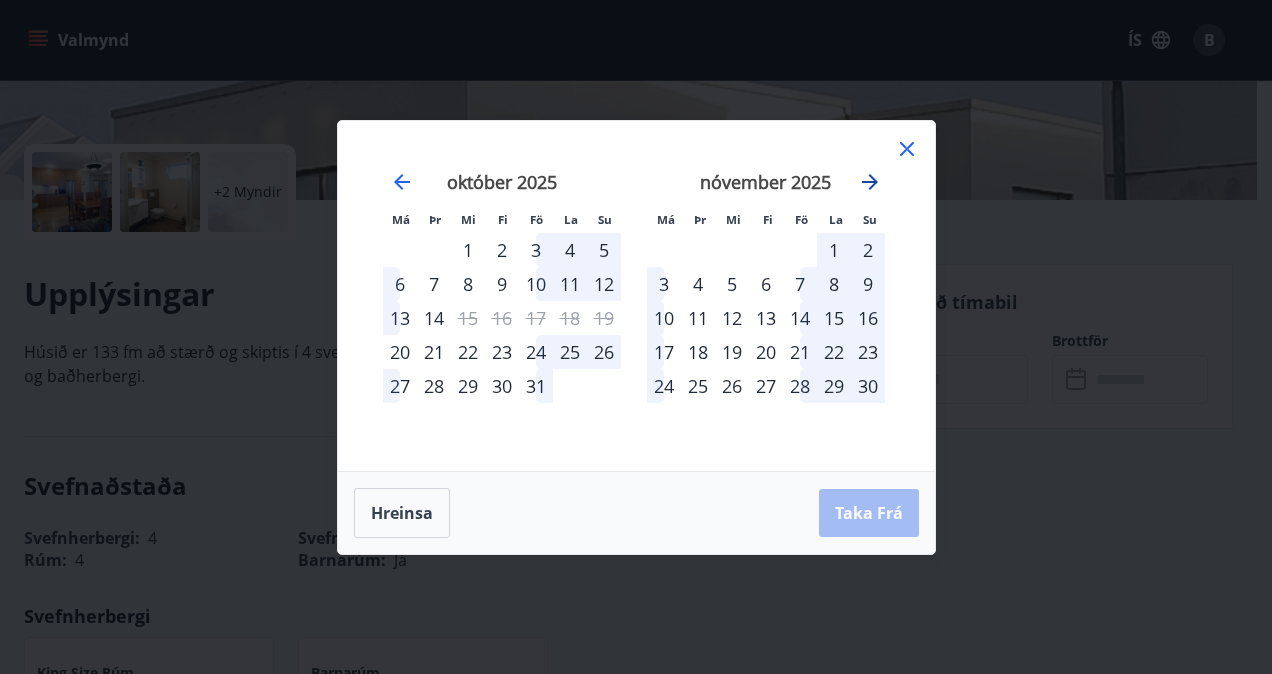 click 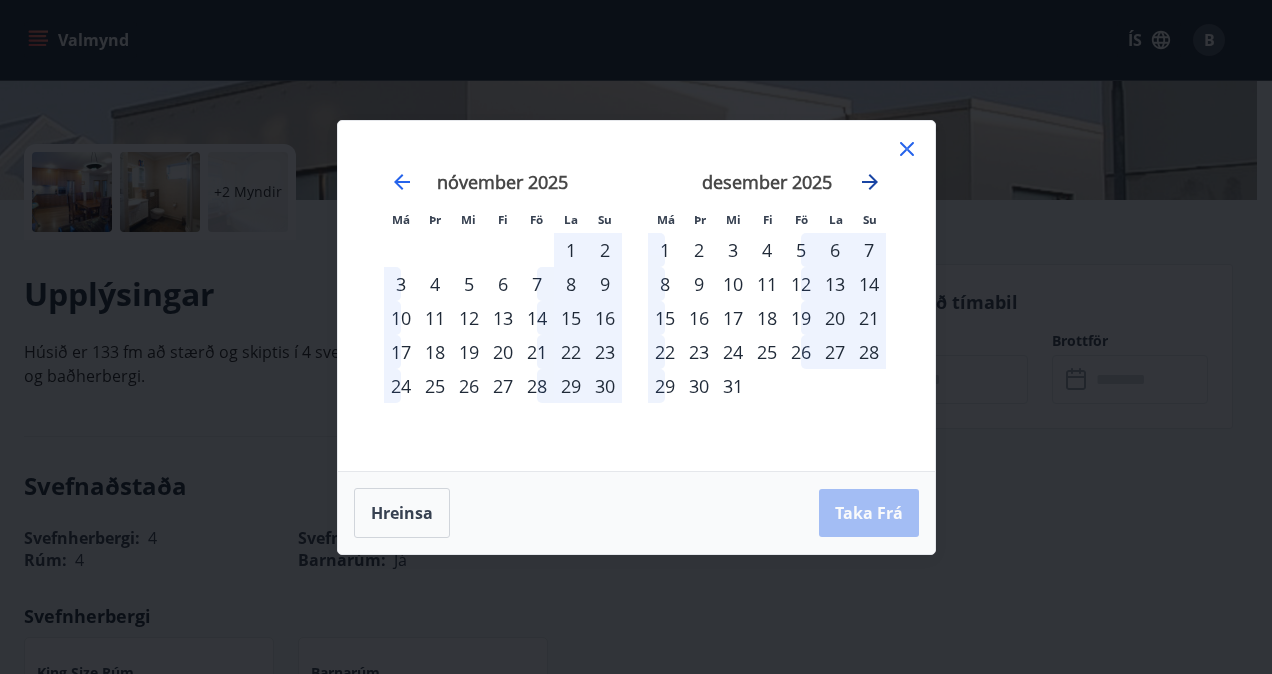 click 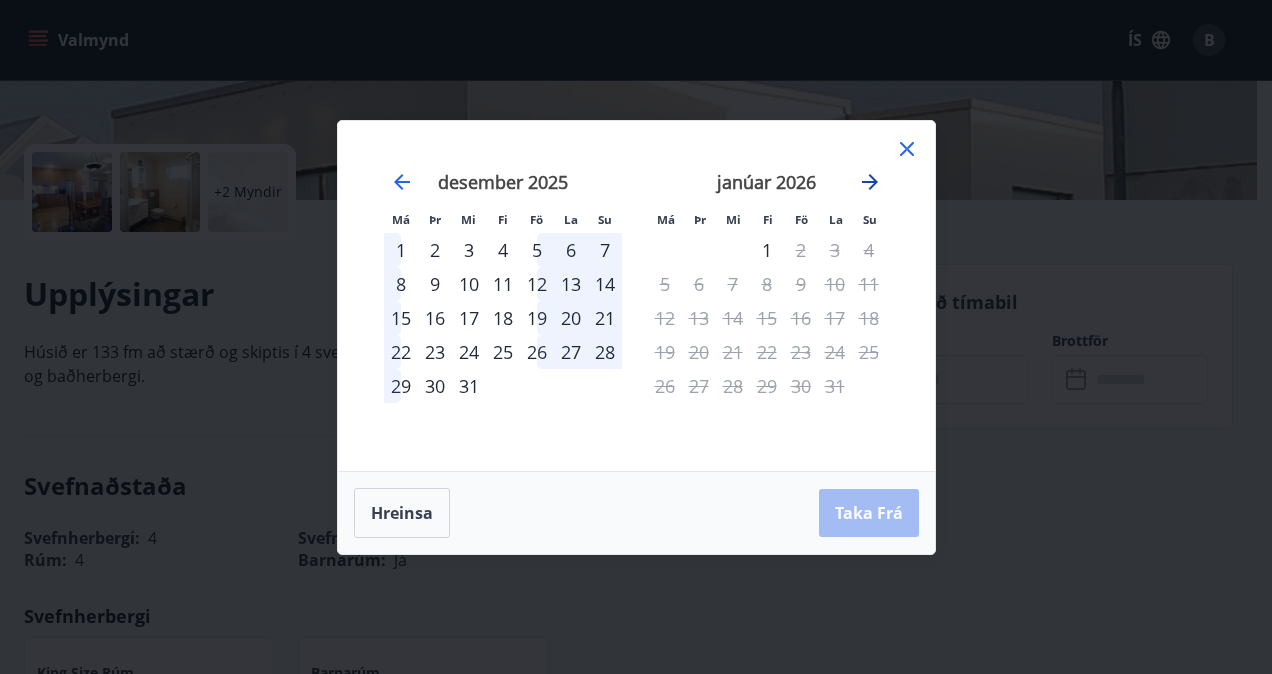 click 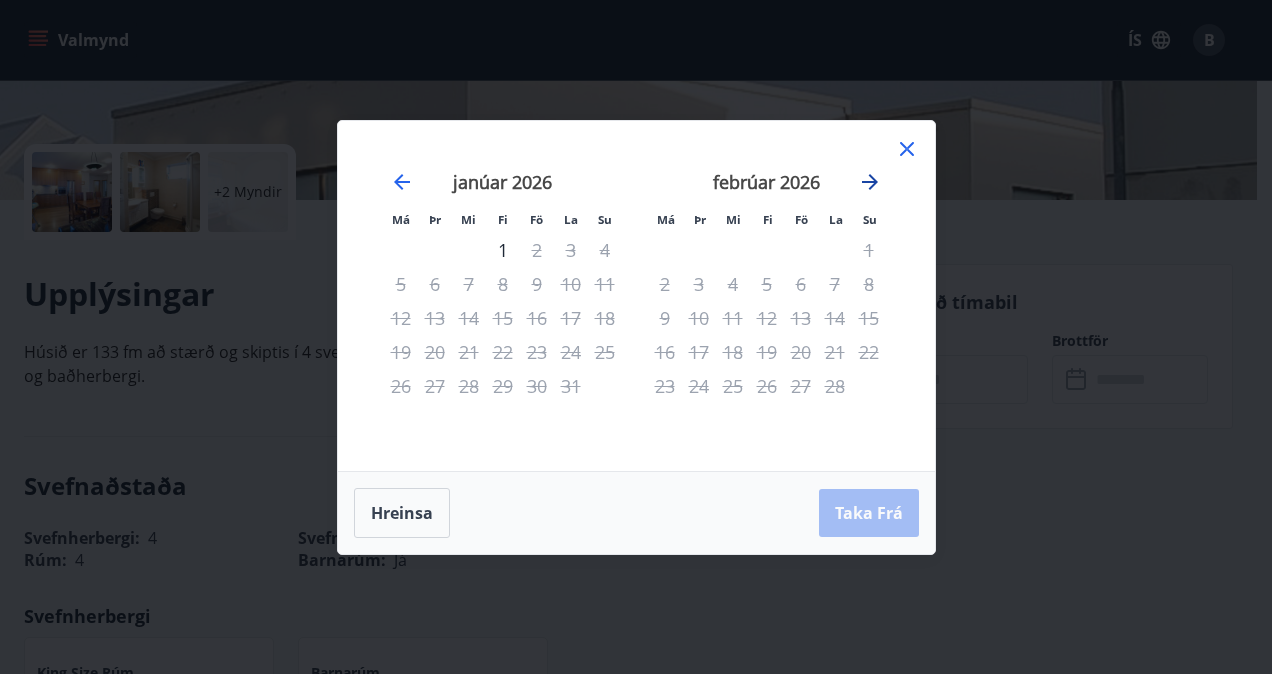 click 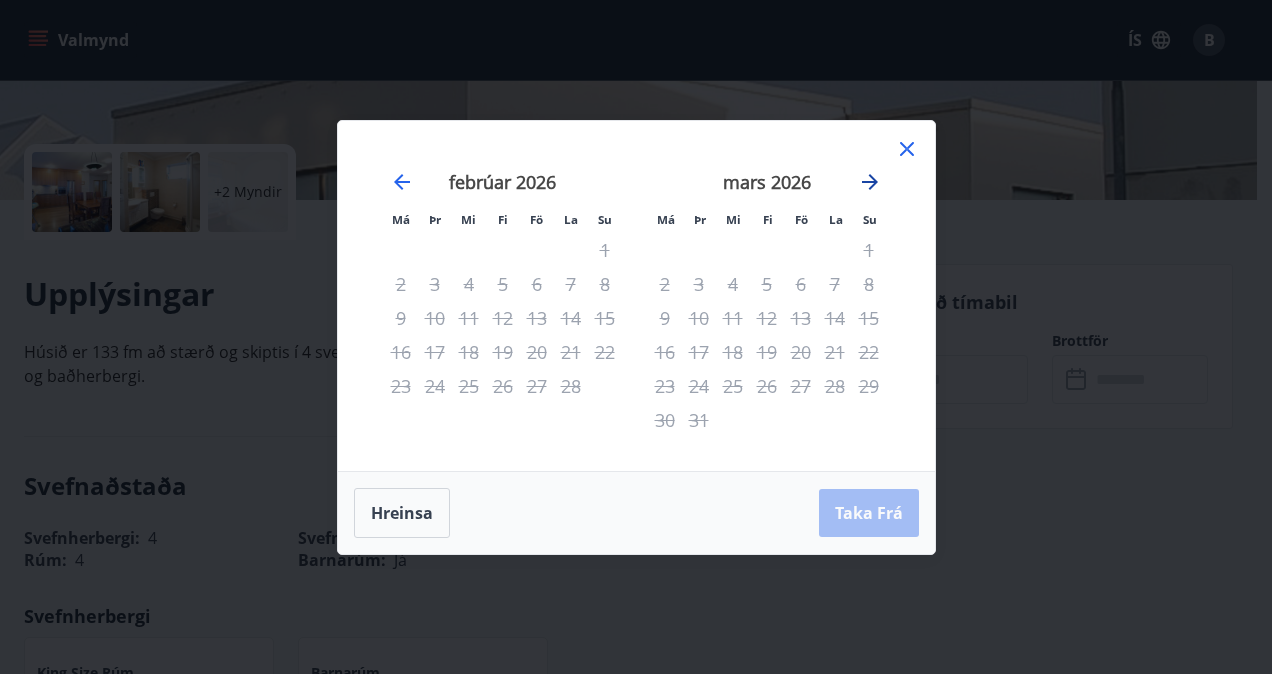 click 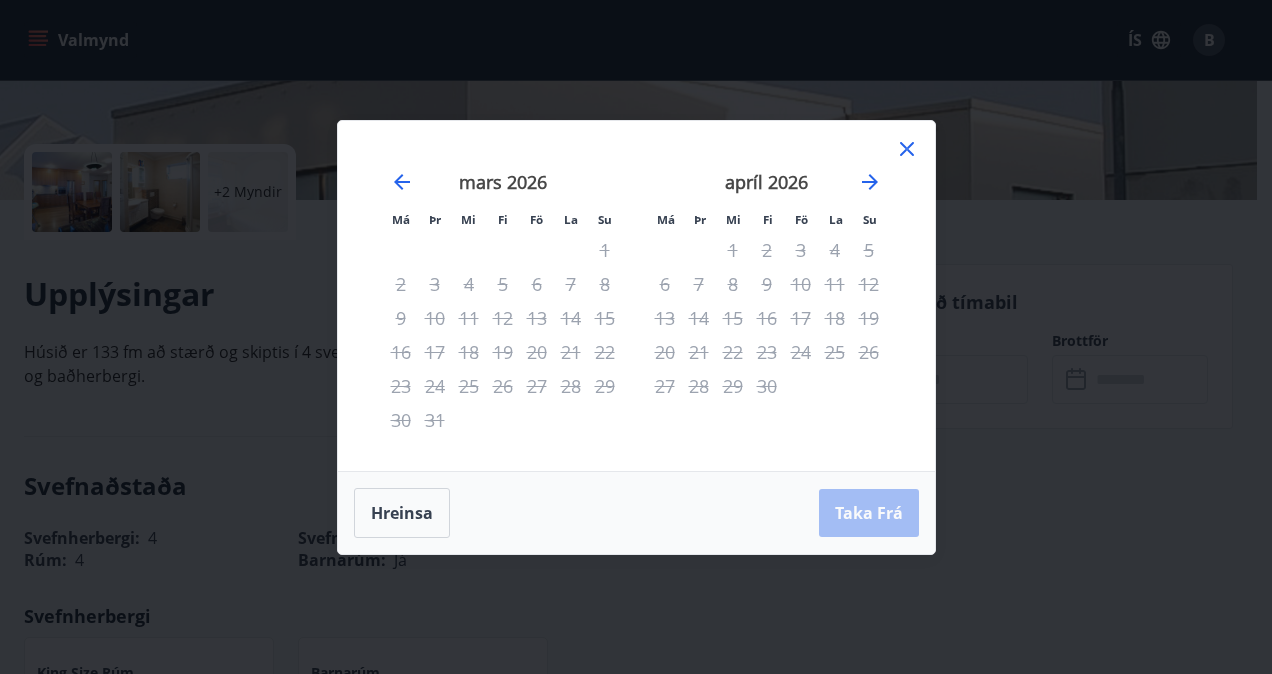 click on "apríl 2026" at bounding box center (767, 189) 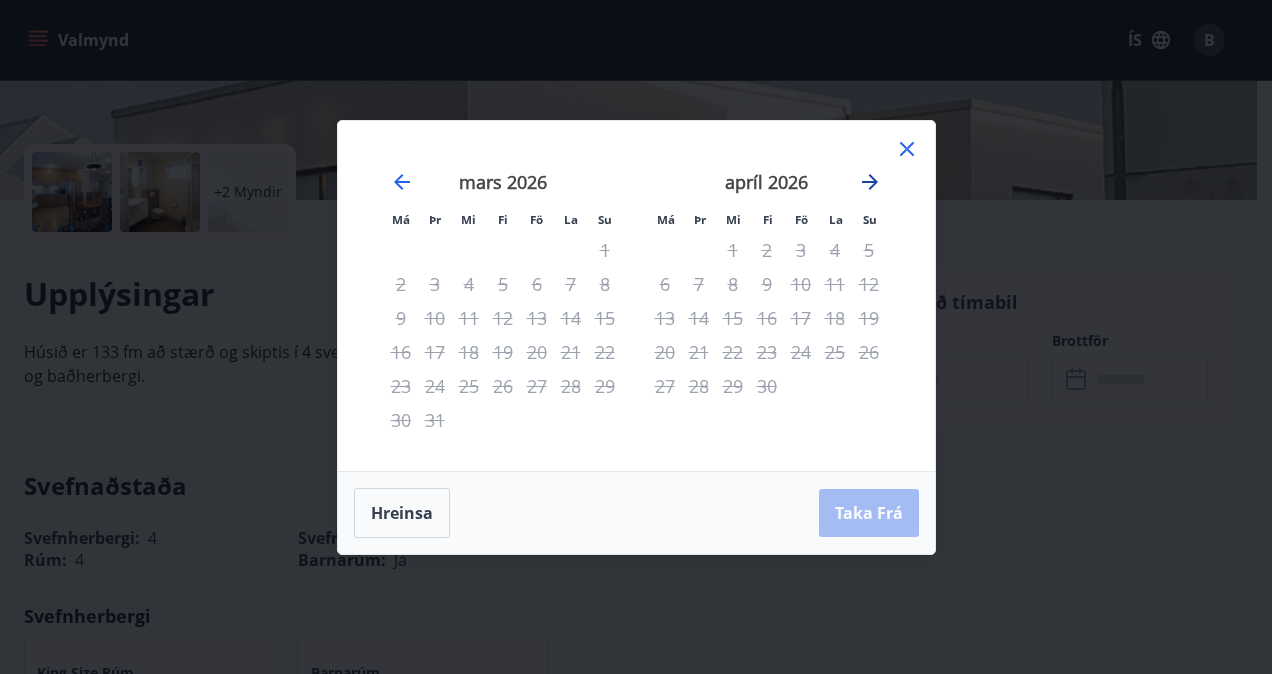 click 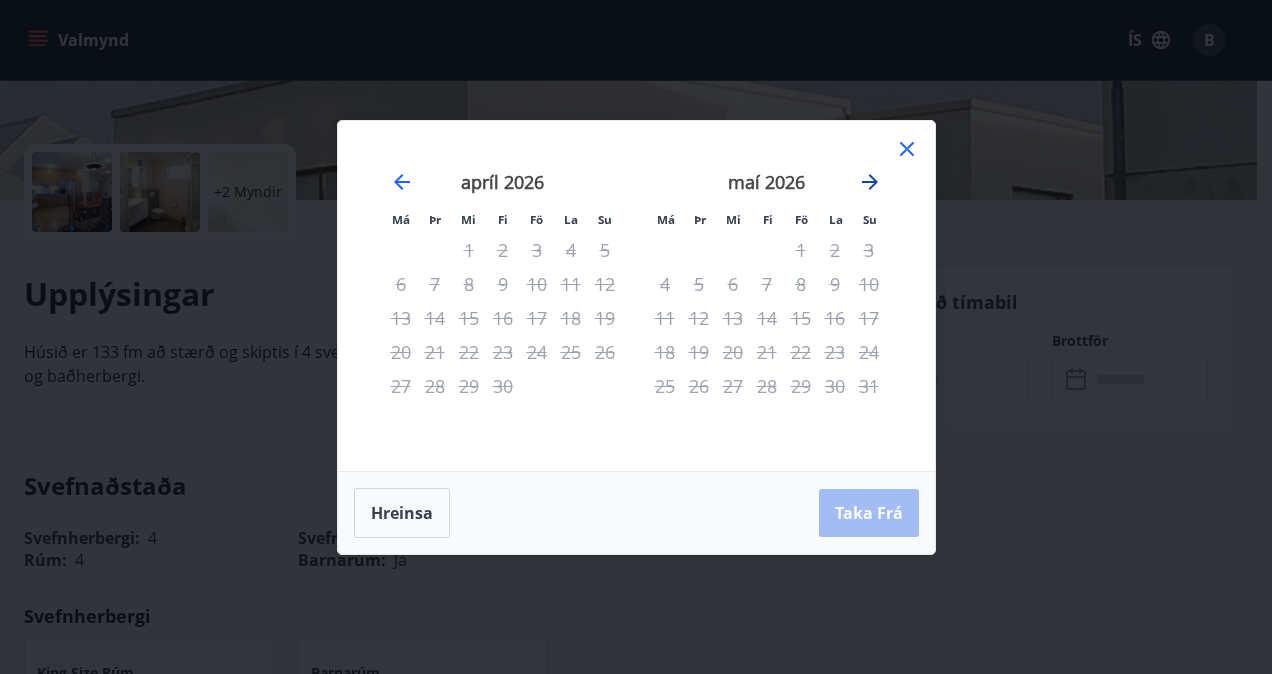 click 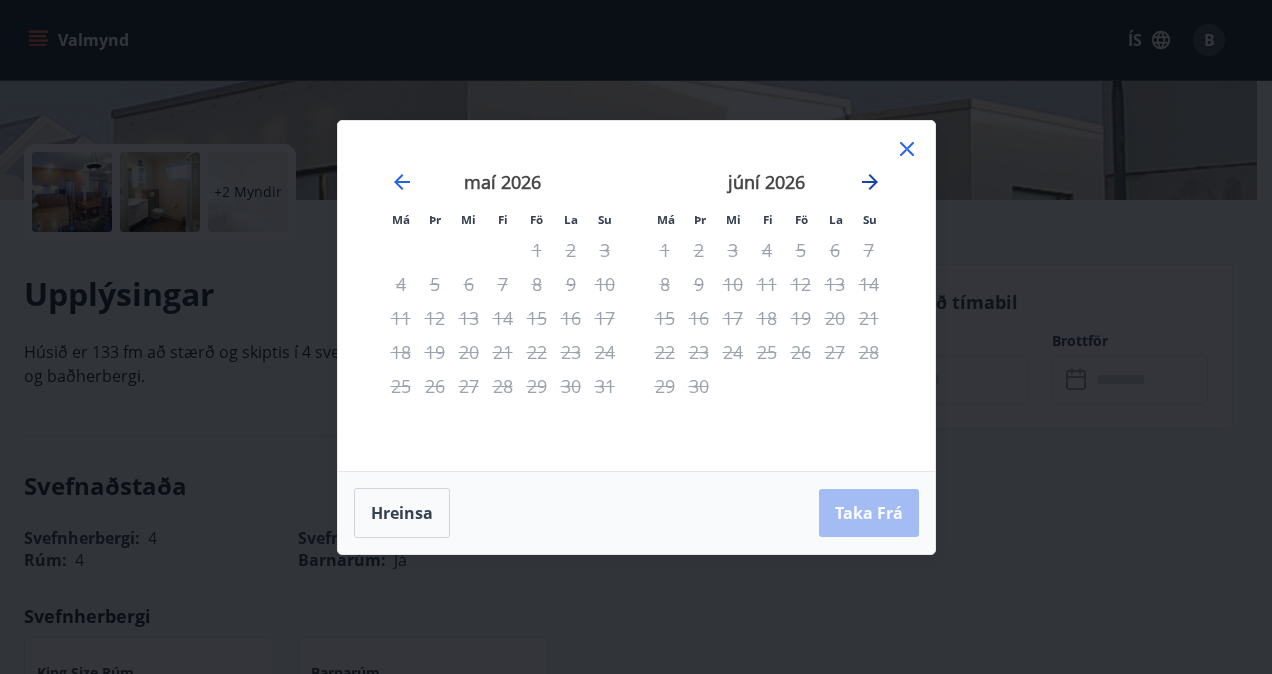 click 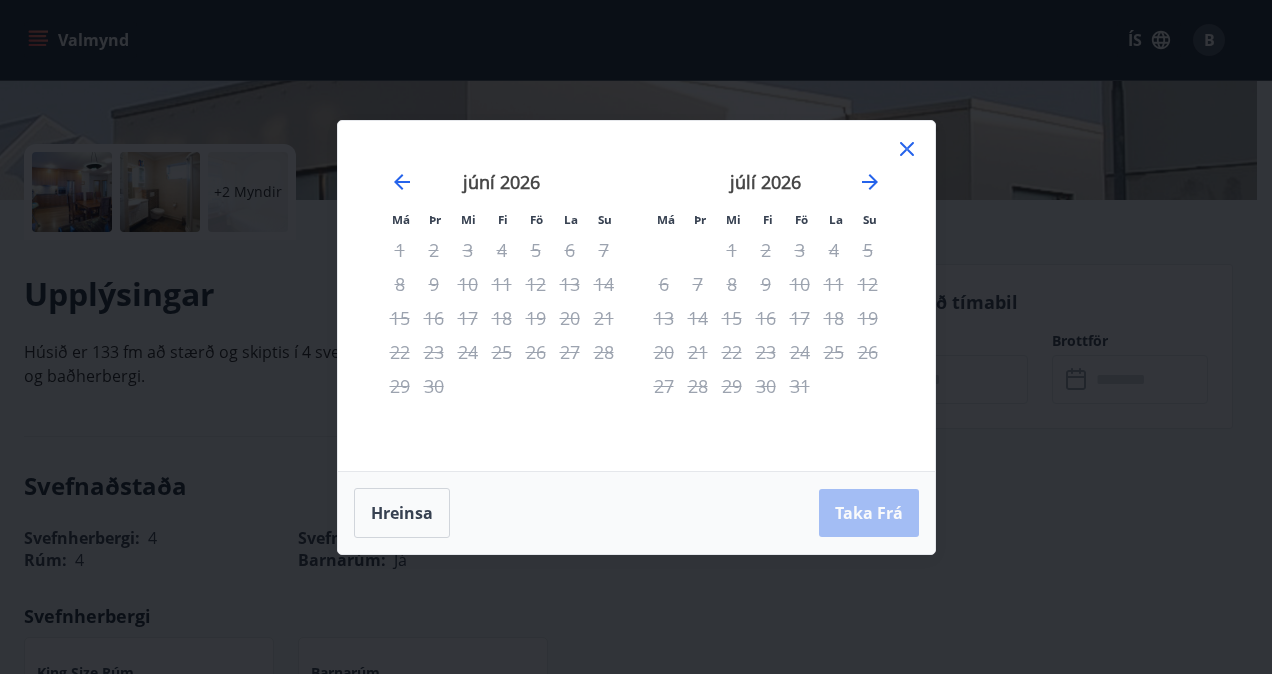 click on "july 2026 1 2 3 4 5 6 7 8 9 10 11 12 13 14 15 16 17 18 19 20 21 22 23 24 25 26 27 28 29 30 31" at bounding box center [766, 309] 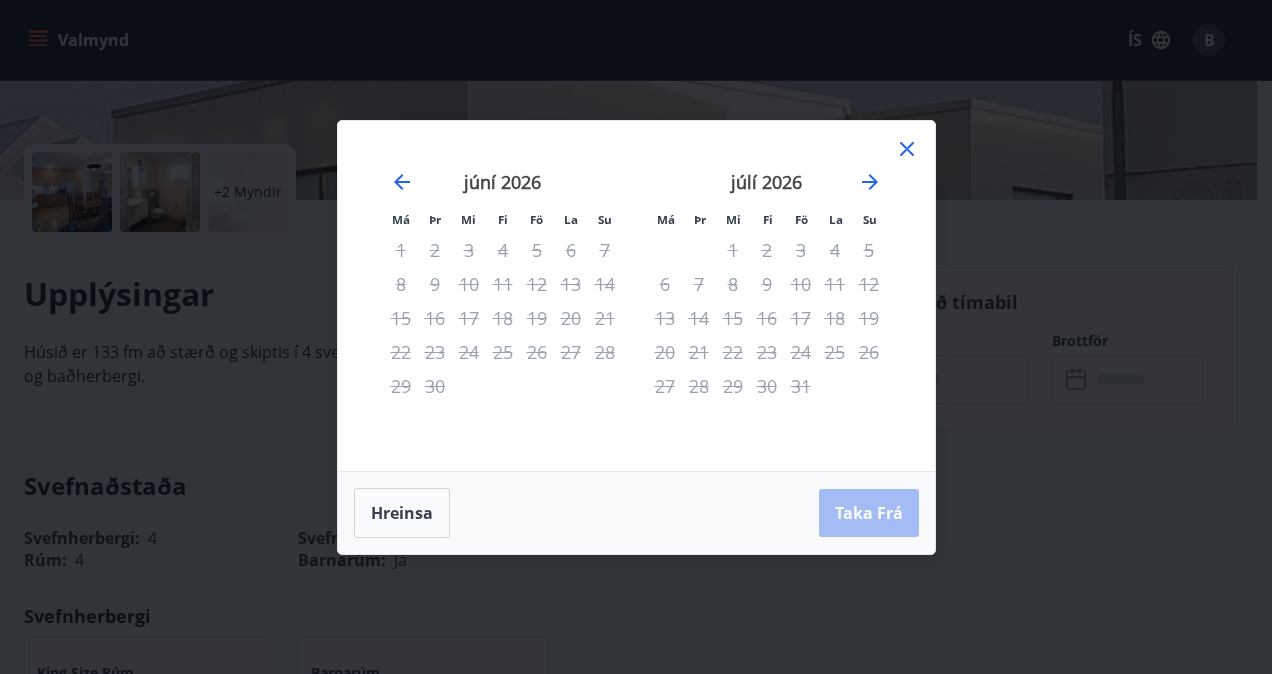 click 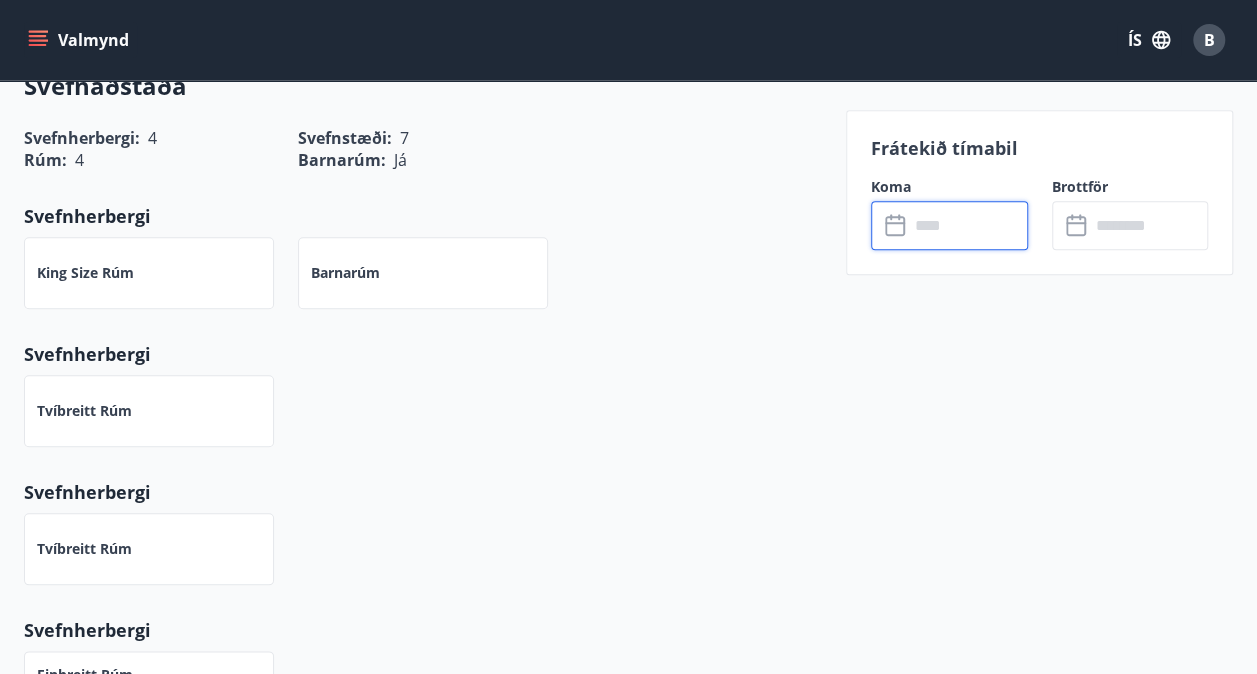 scroll, scrollTop: 100, scrollLeft: 0, axis: vertical 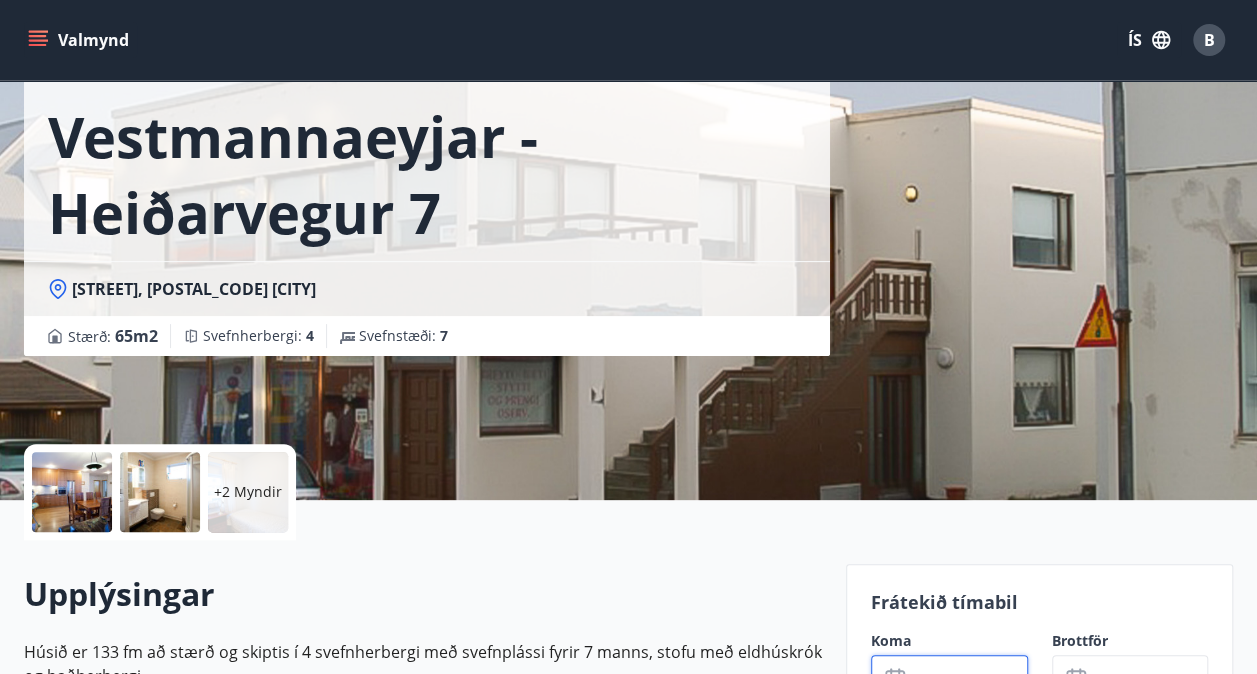 click on "Valmynd" at bounding box center [80, 40] 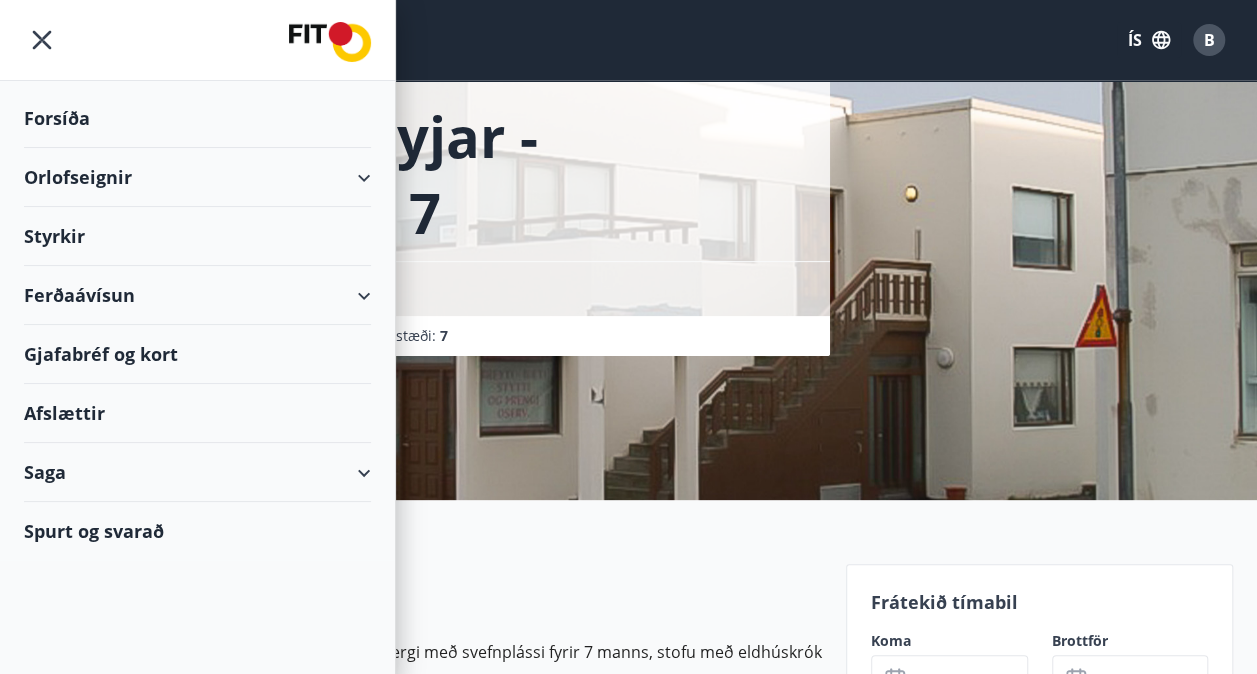 click on "Orlofseignir" at bounding box center [197, 177] 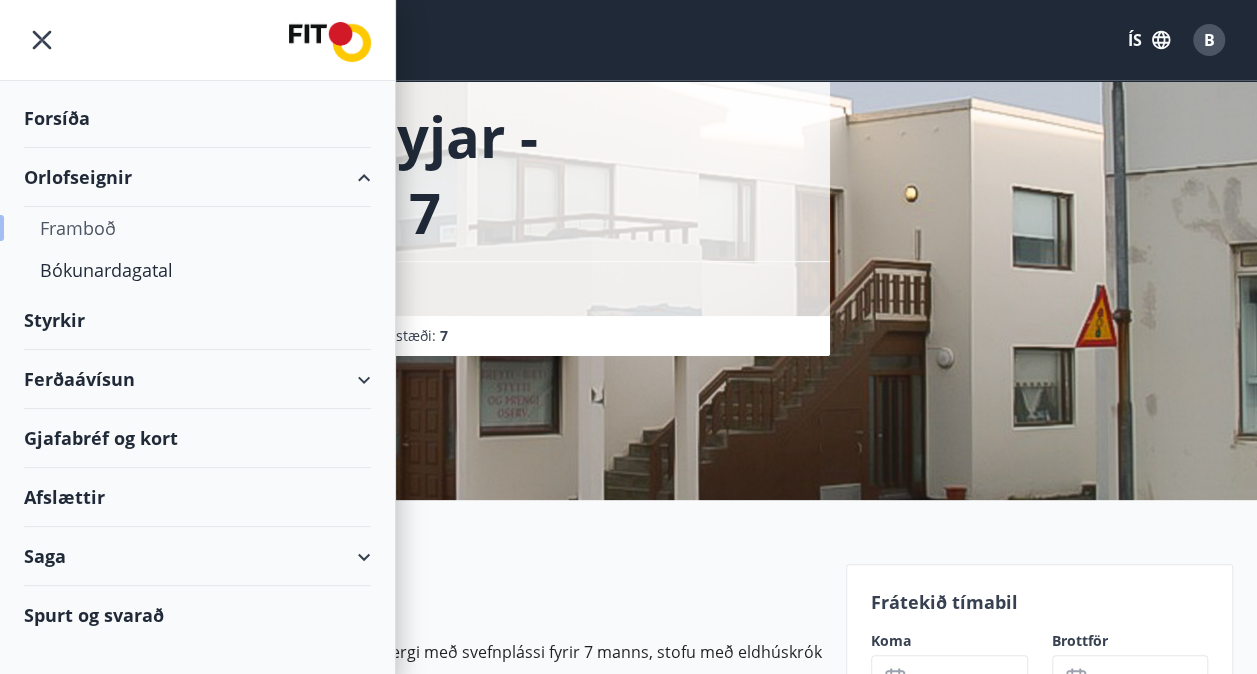 click on "Framboð" at bounding box center (197, 228) 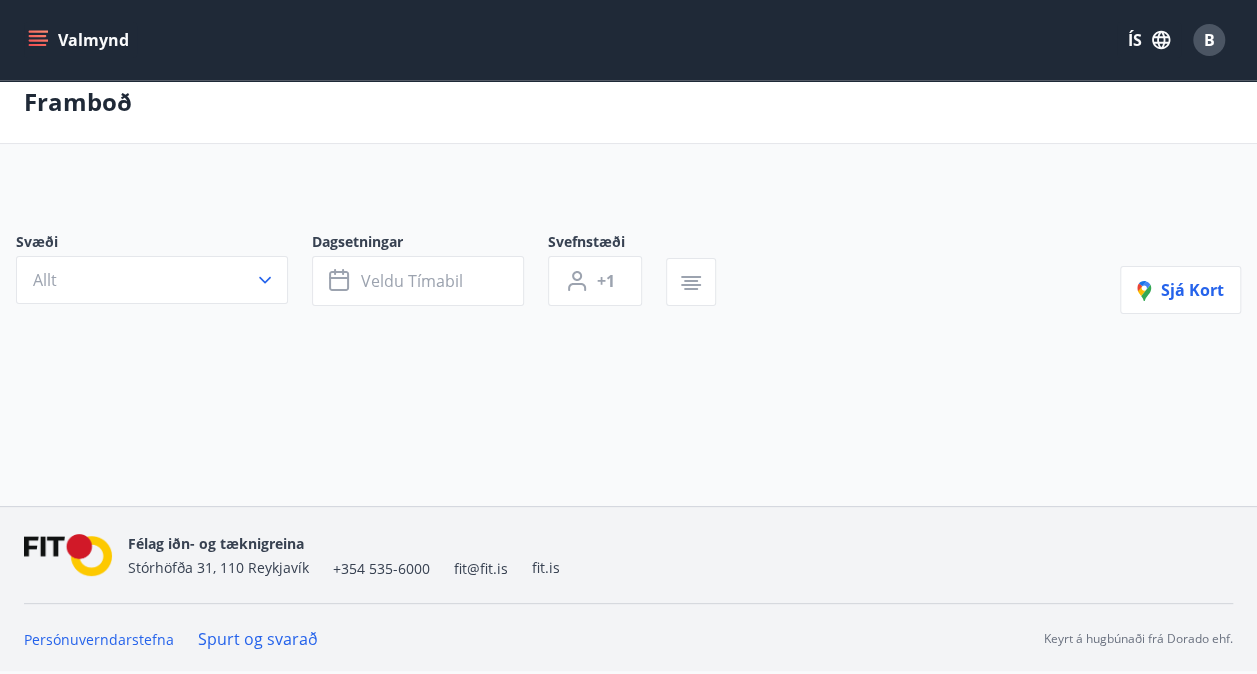 scroll, scrollTop: 0, scrollLeft: 0, axis: both 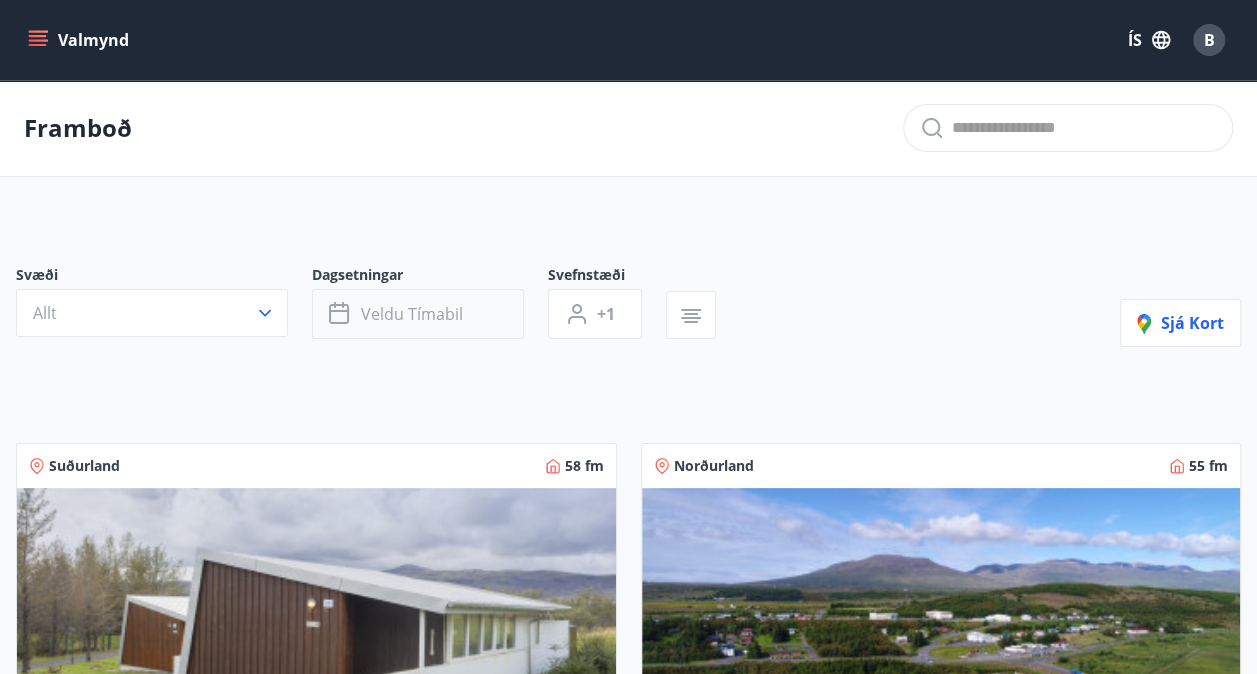 click on "Veldu tímabil" at bounding box center [418, 314] 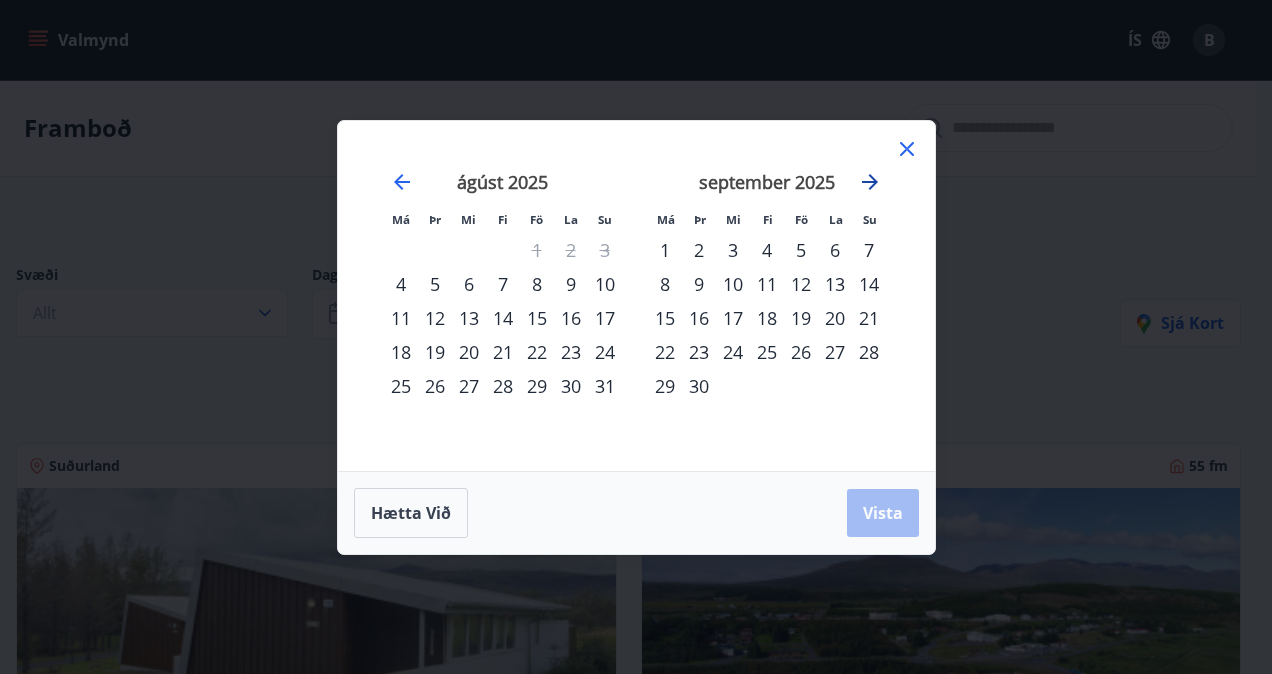 click 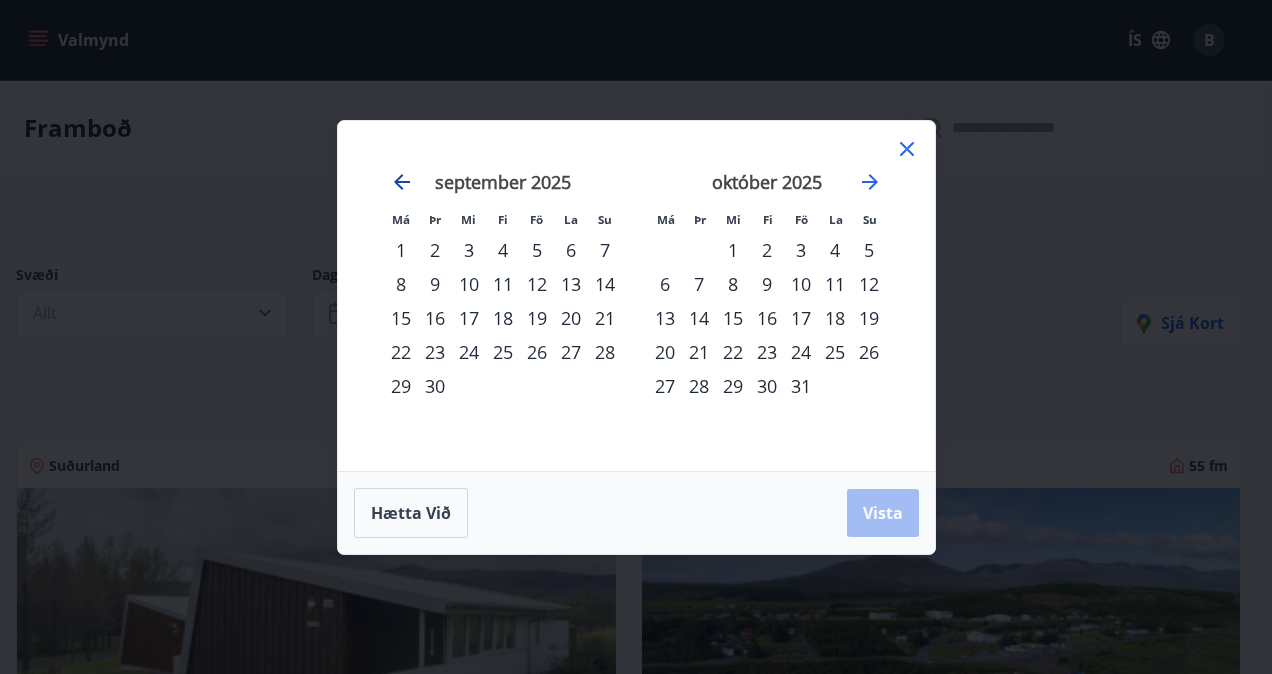 click 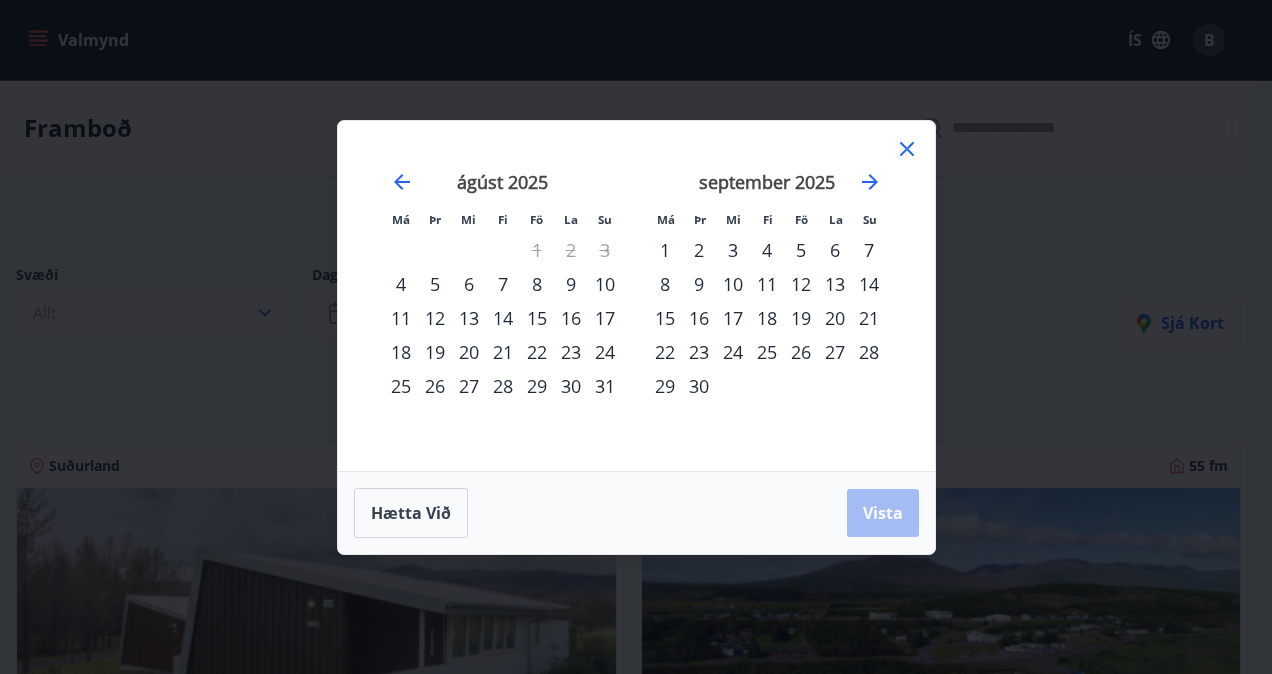 click 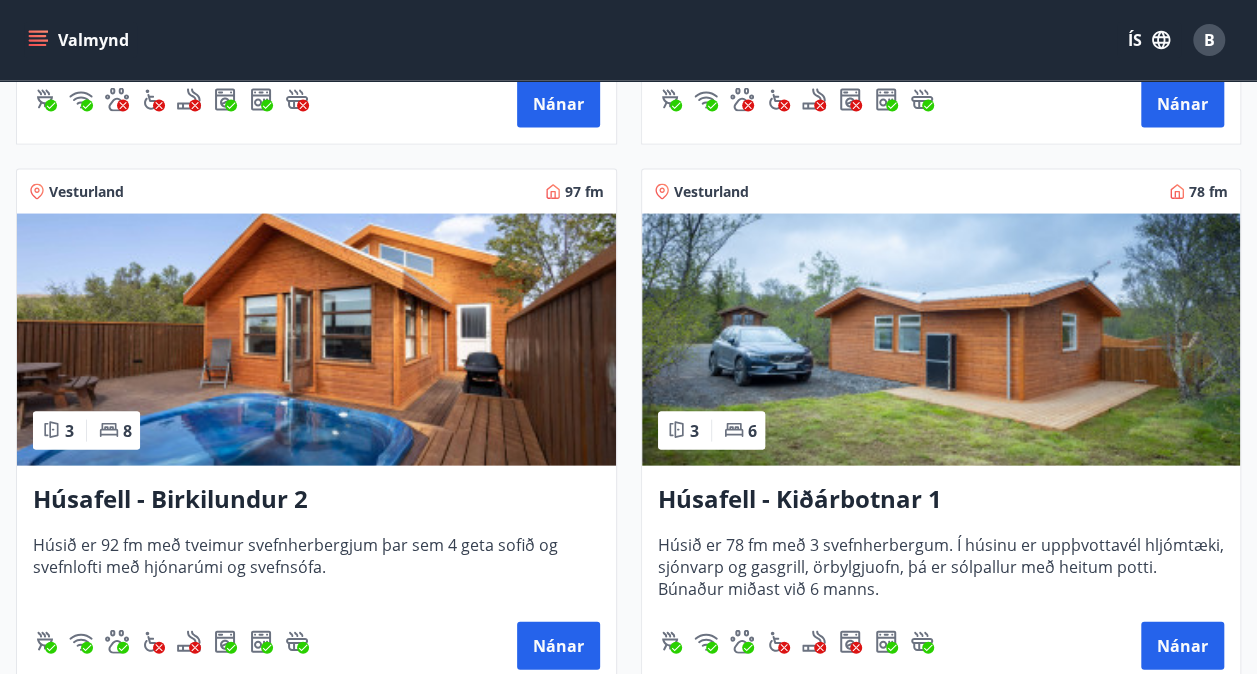 scroll, scrollTop: 2100, scrollLeft: 0, axis: vertical 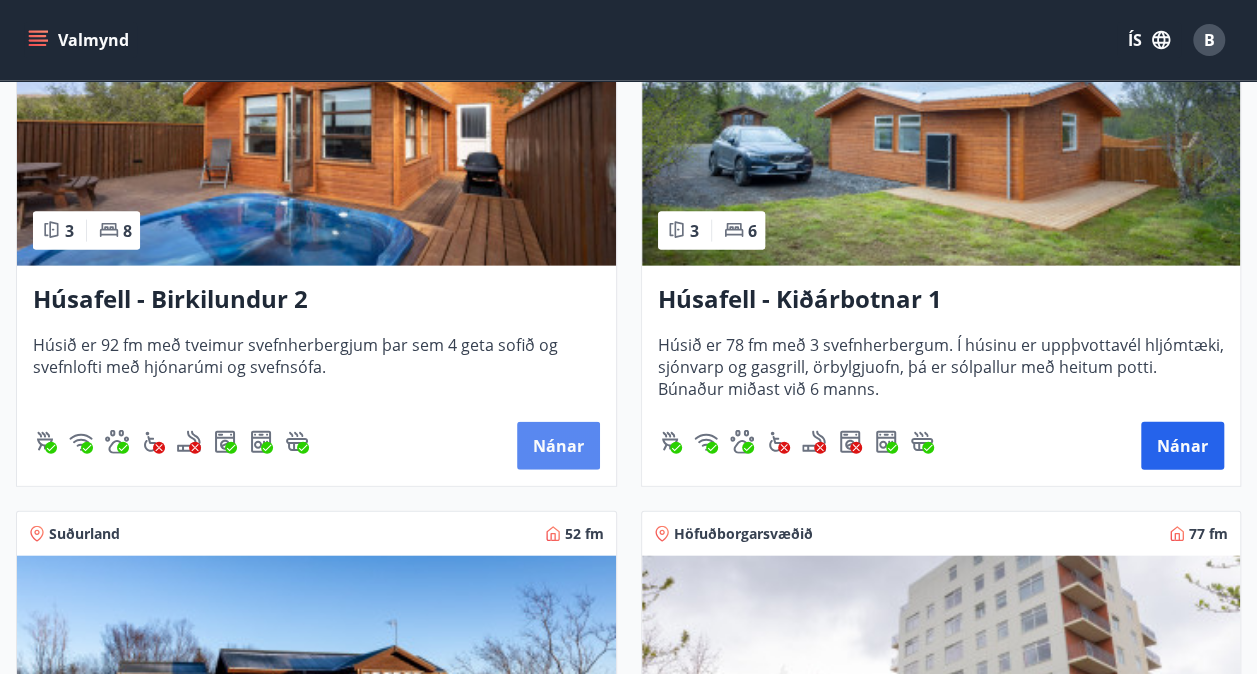 click on "Nánar" at bounding box center (558, 446) 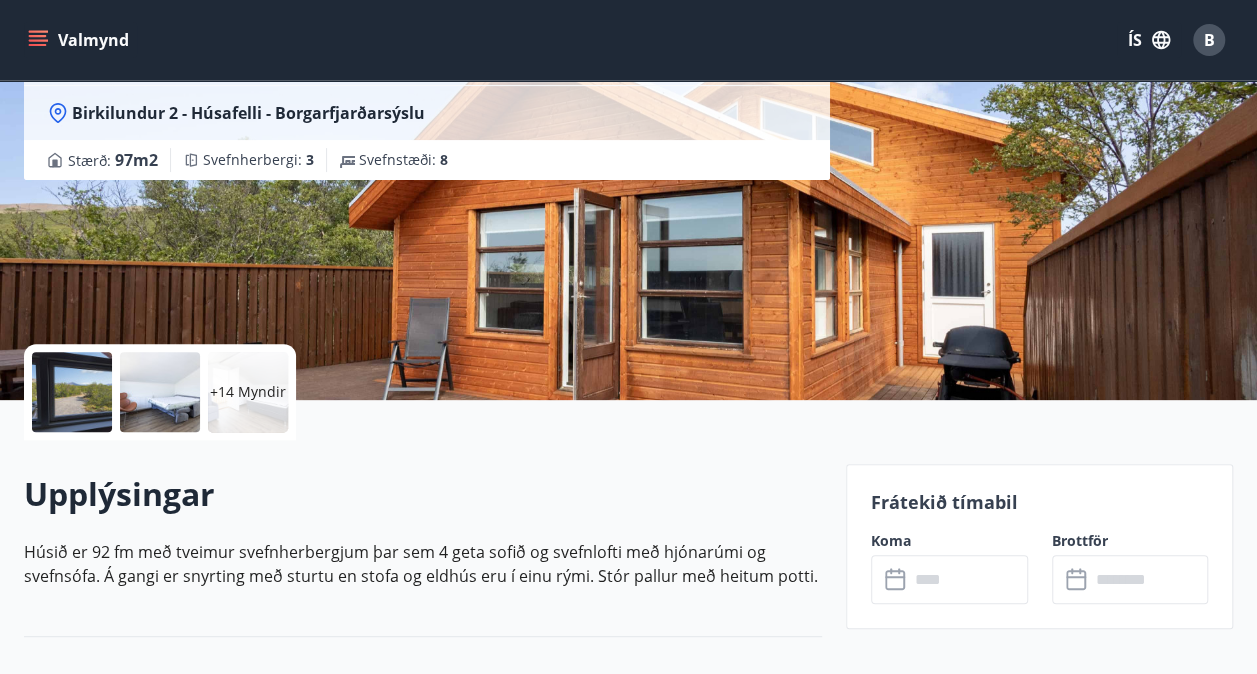 scroll, scrollTop: 400, scrollLeft: 0, axis: vertical 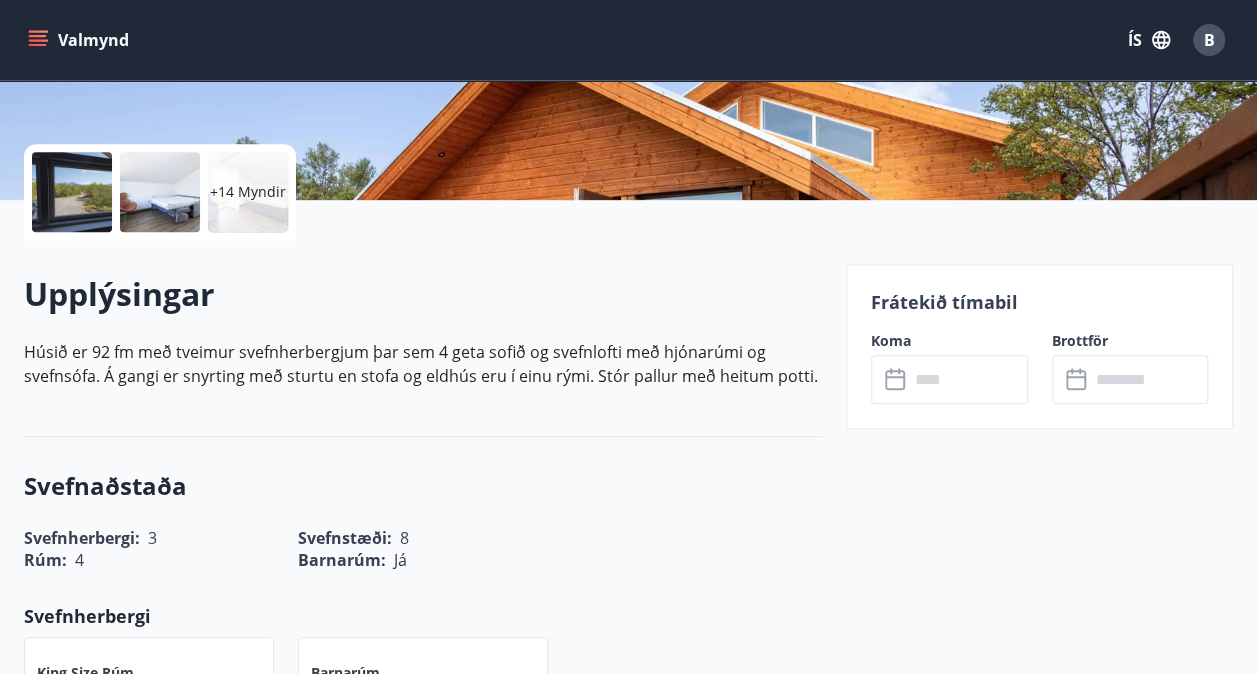 click at bounding box center (968, 379) 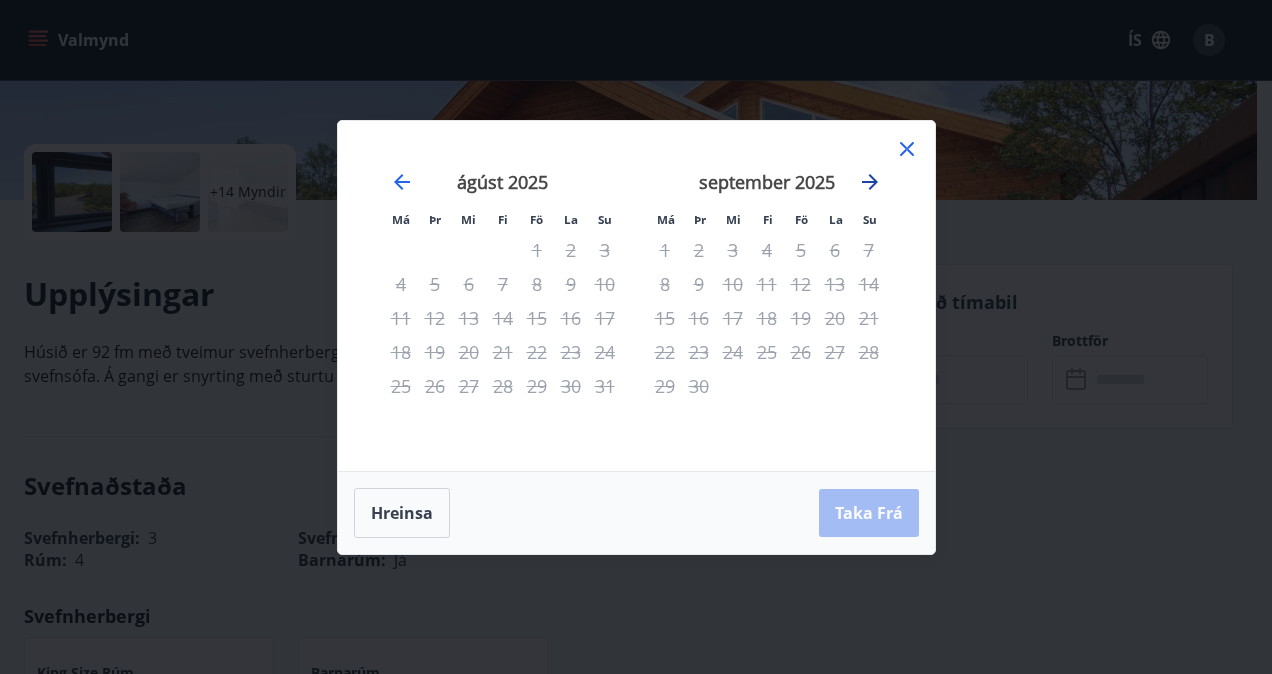 click 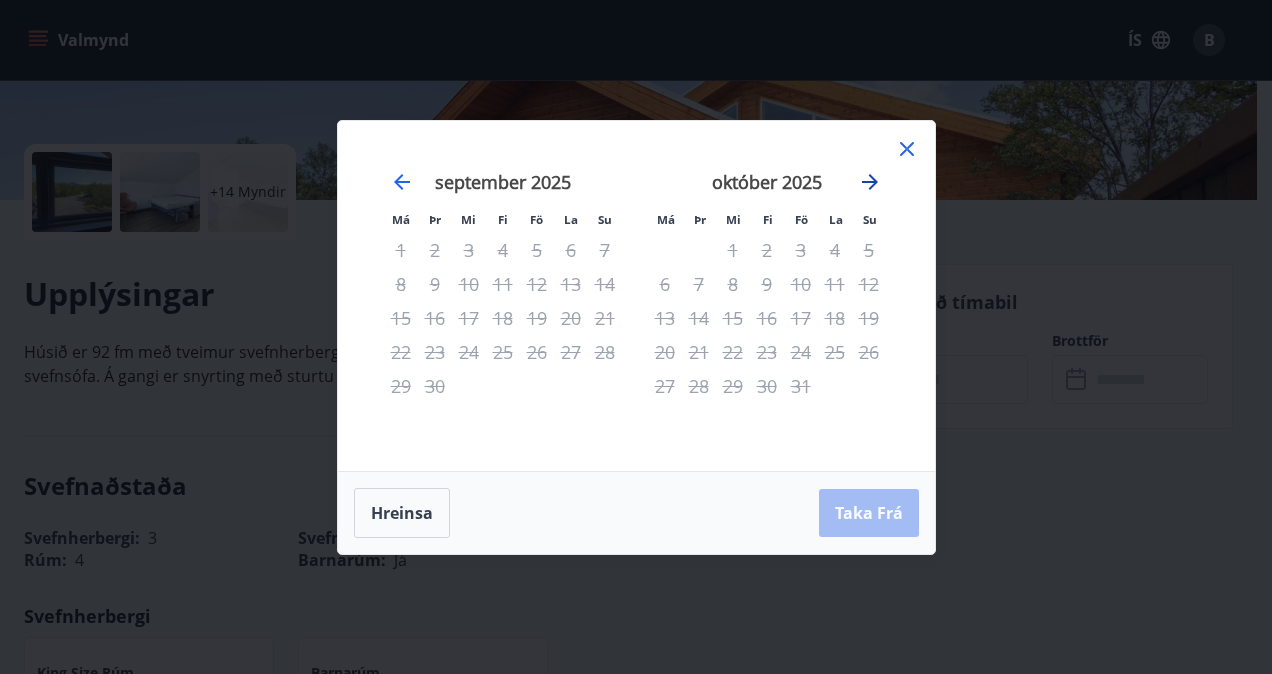 click 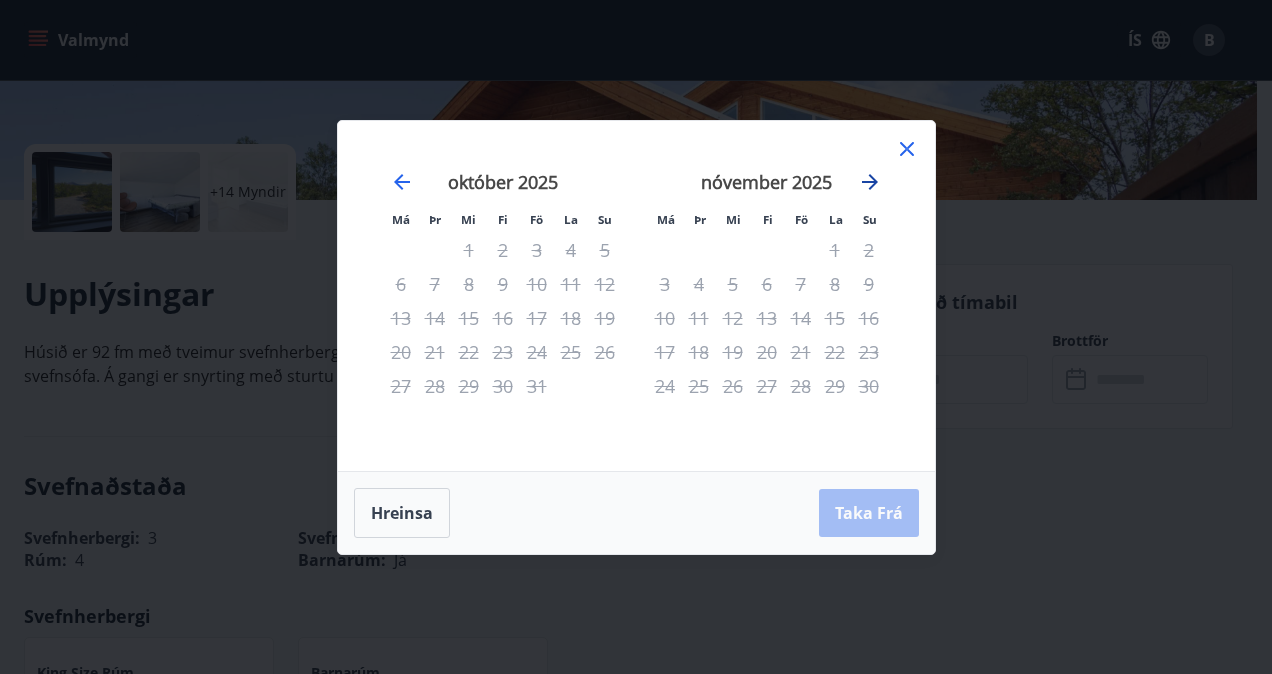 click 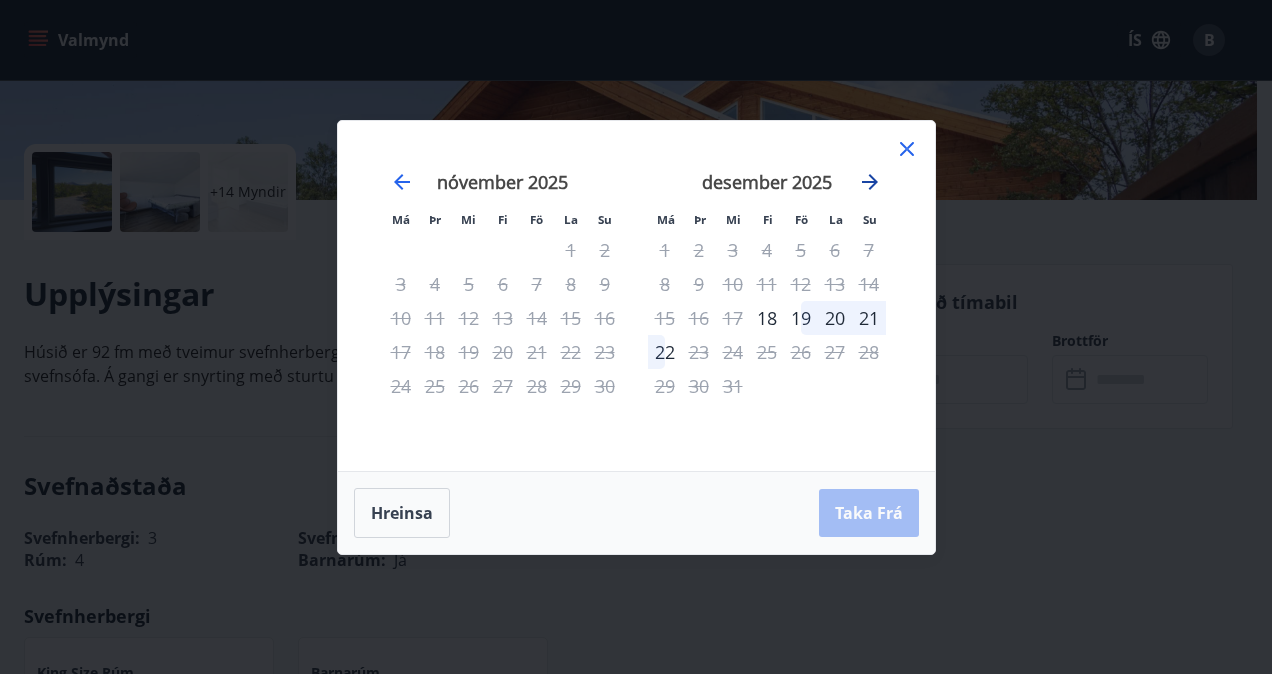 click 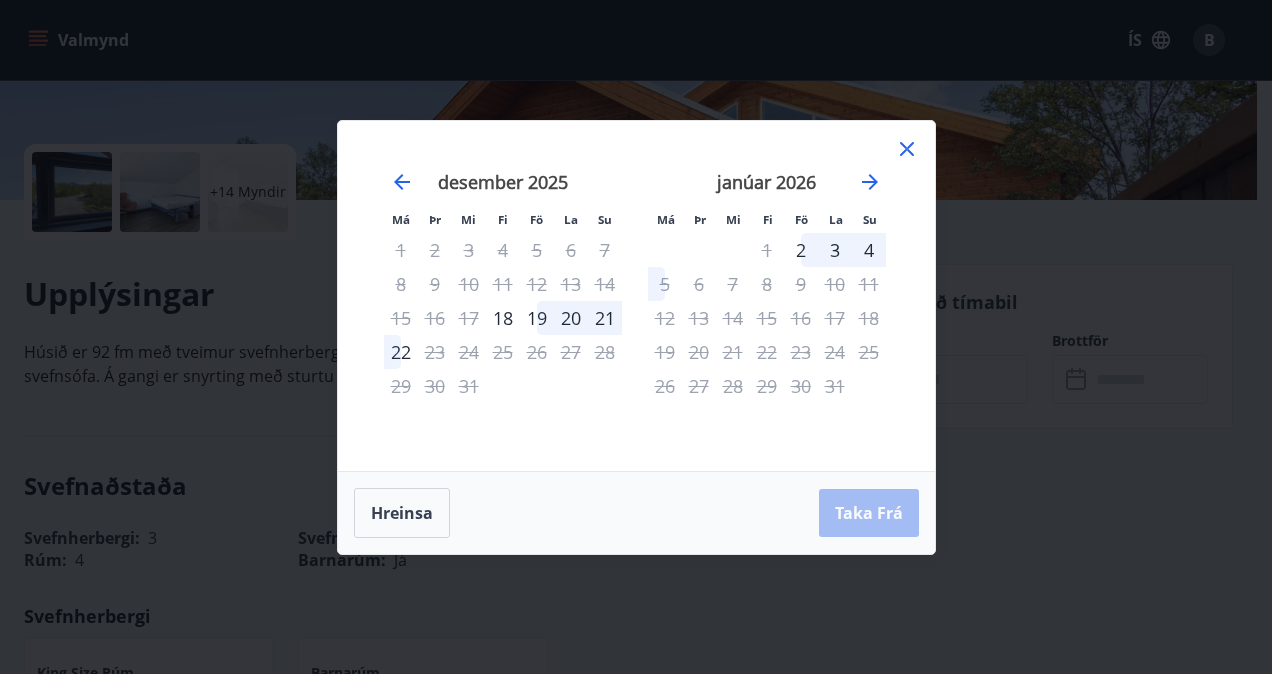 drag, startPoint x: 908, startPoint y: 154, endPoint x: 913, endPoint y: 192, distance: 38.327538 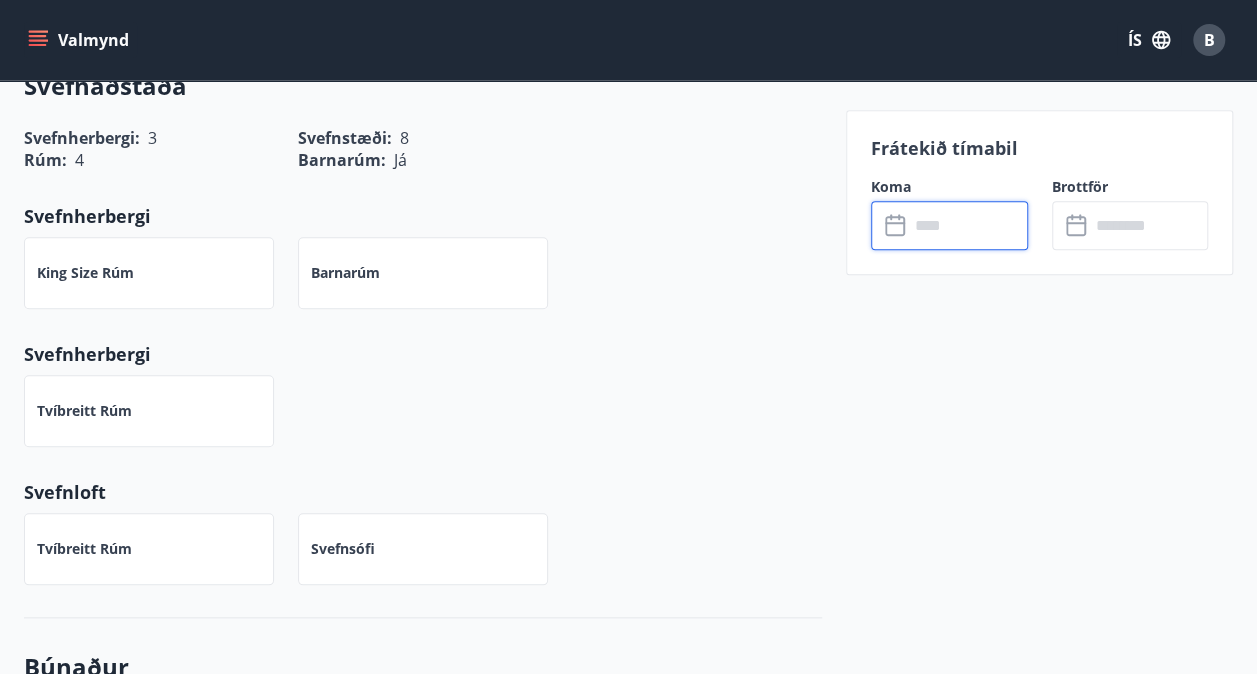 scroll, scrollTop: 400, scrollLeft: 0, axis: vertical 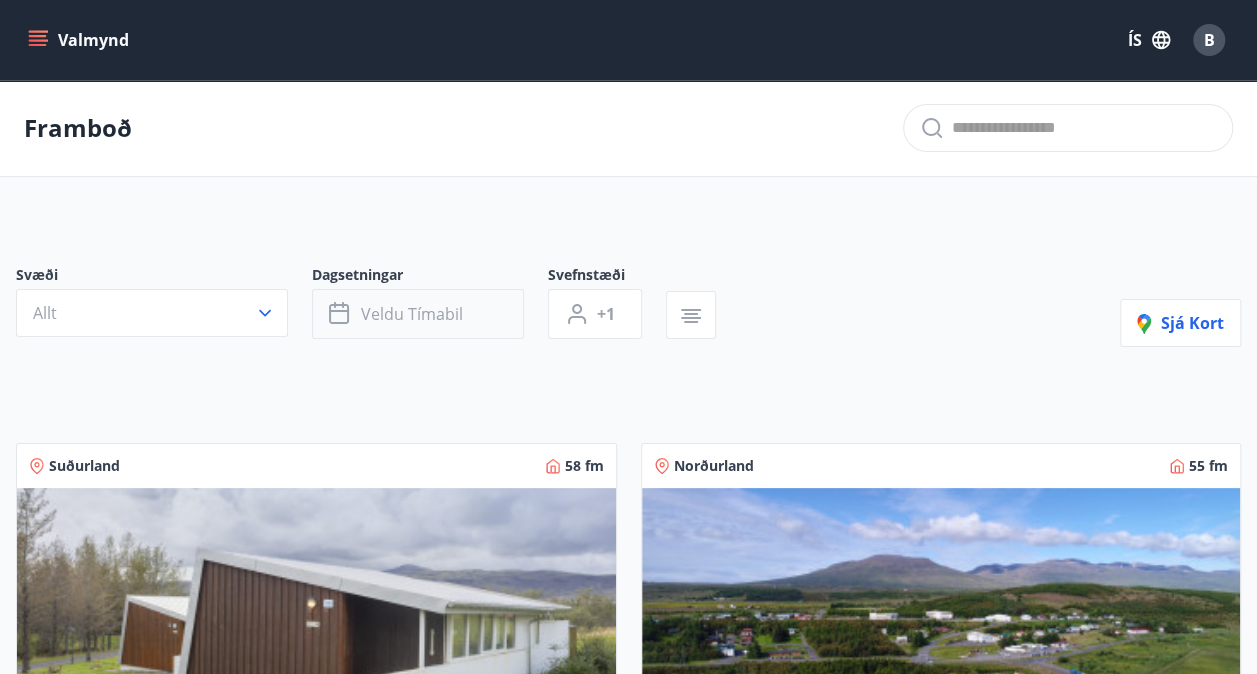 click on "Veldu tímabil" at bounding box center (418, 314) 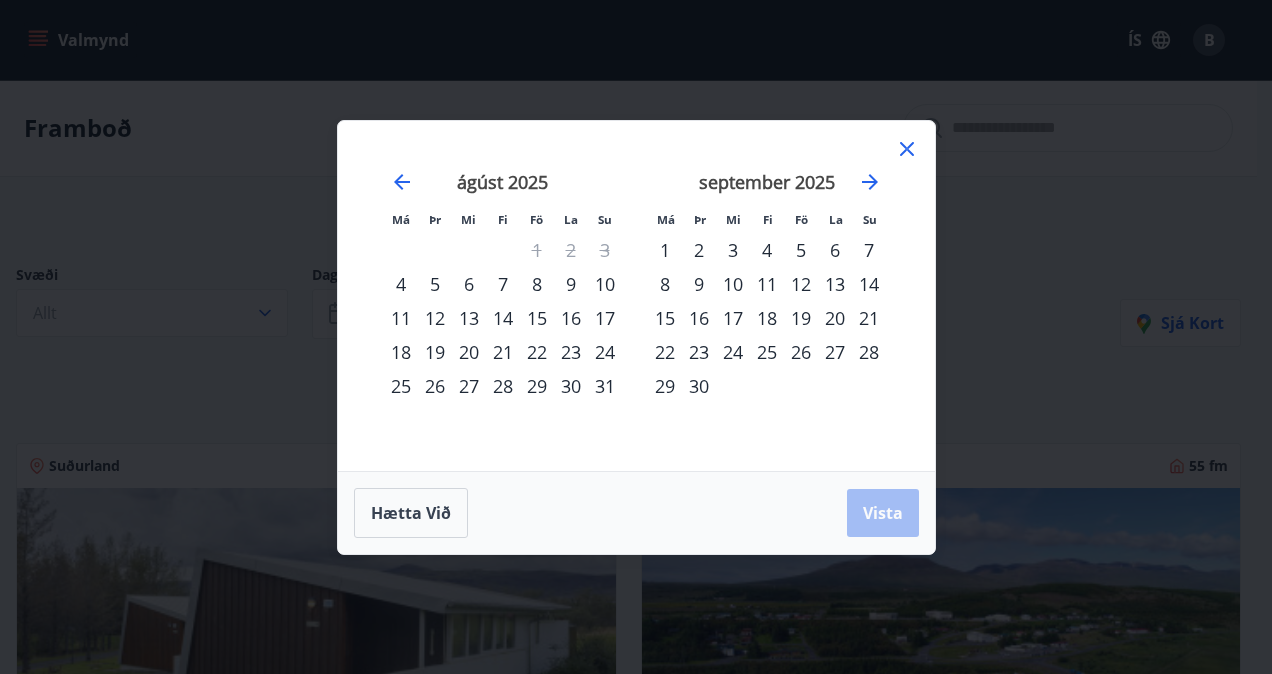 click 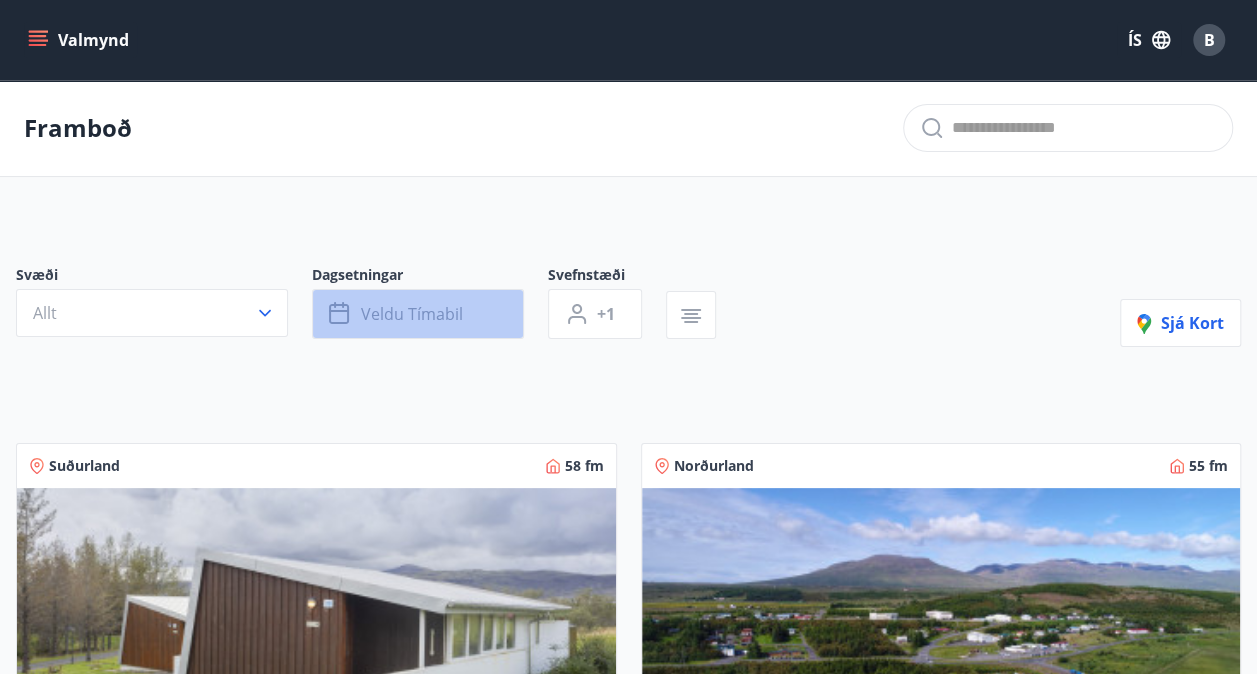 click on "Veldu tímabil" at bounding box center (418, 314) 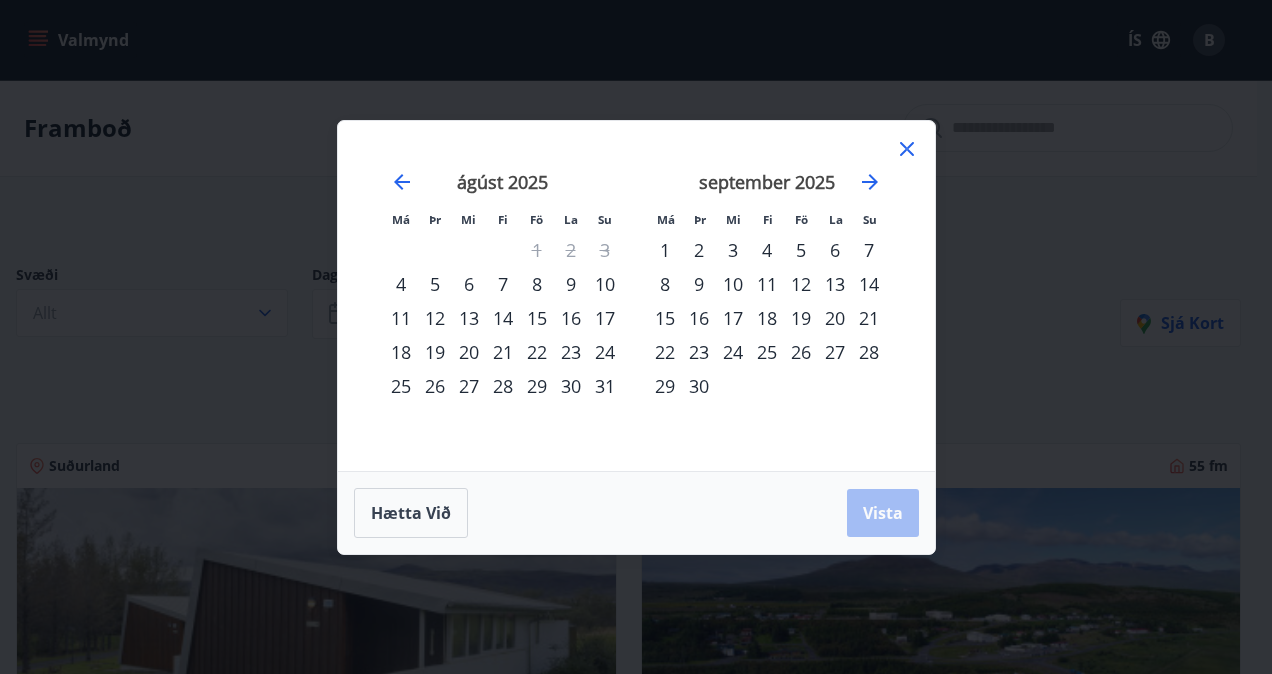 click on "25" at bounding box center [401, 386] 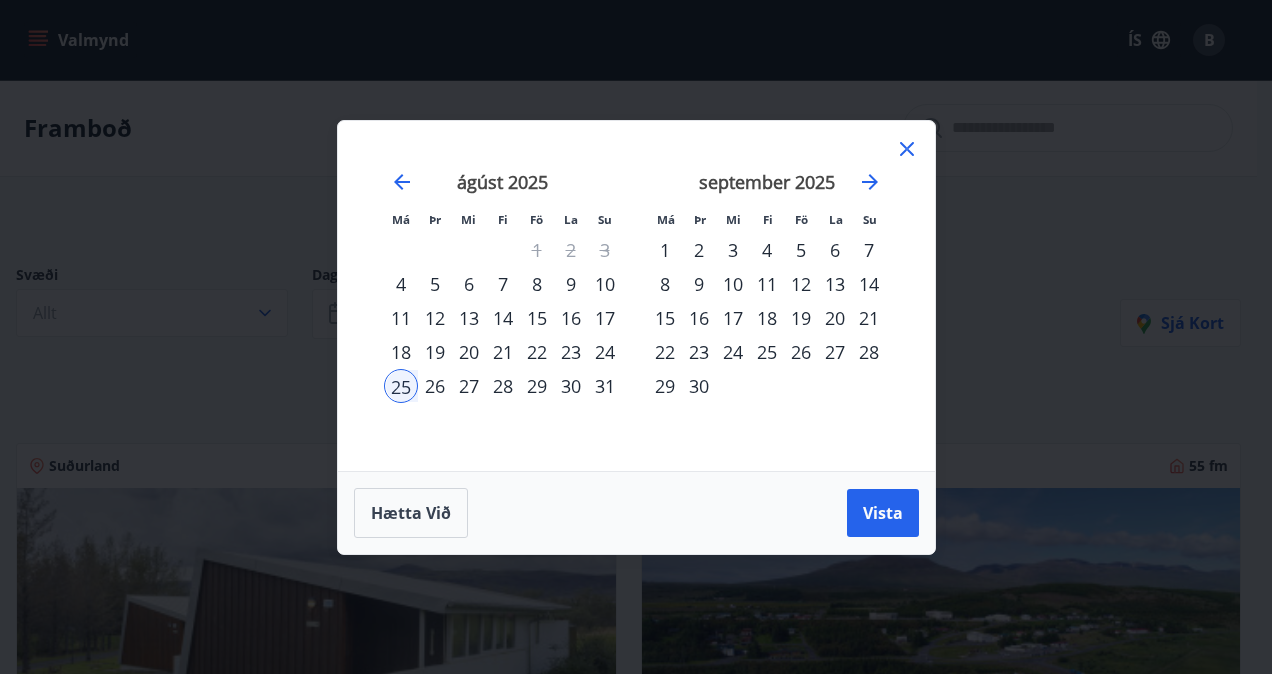 click on "31" at bounding box center (605, 386) 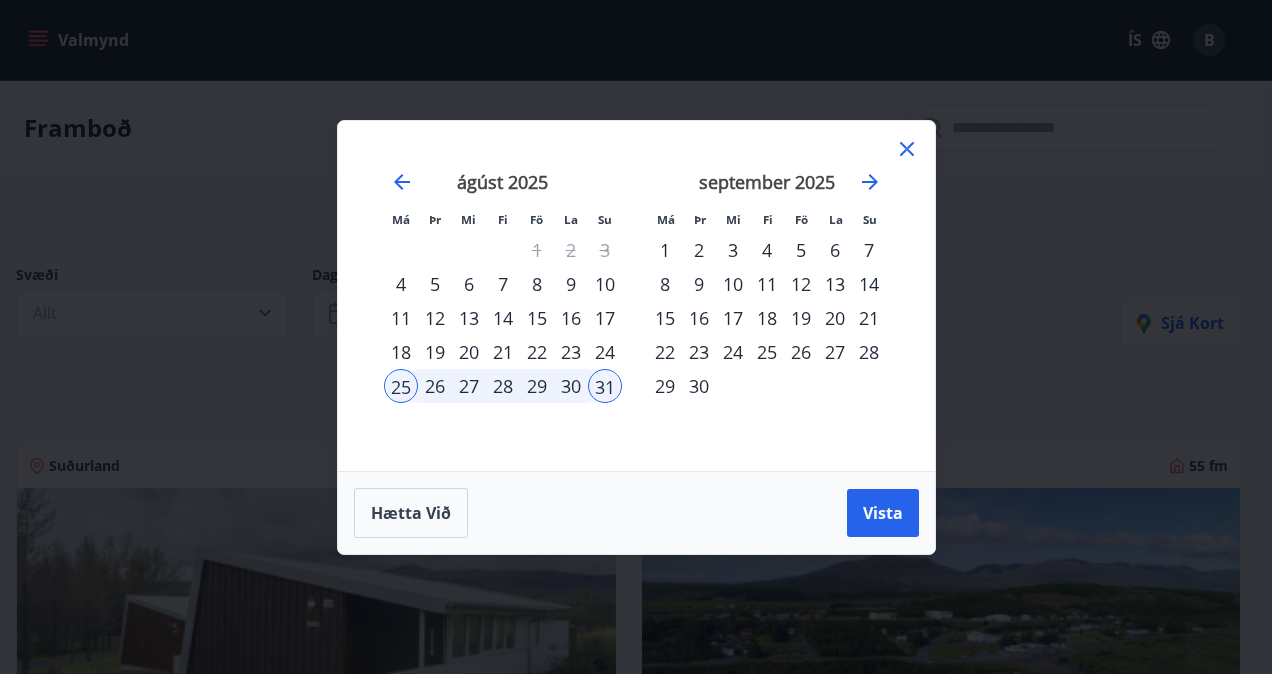 click on "18" at bounding box center (401, 352) 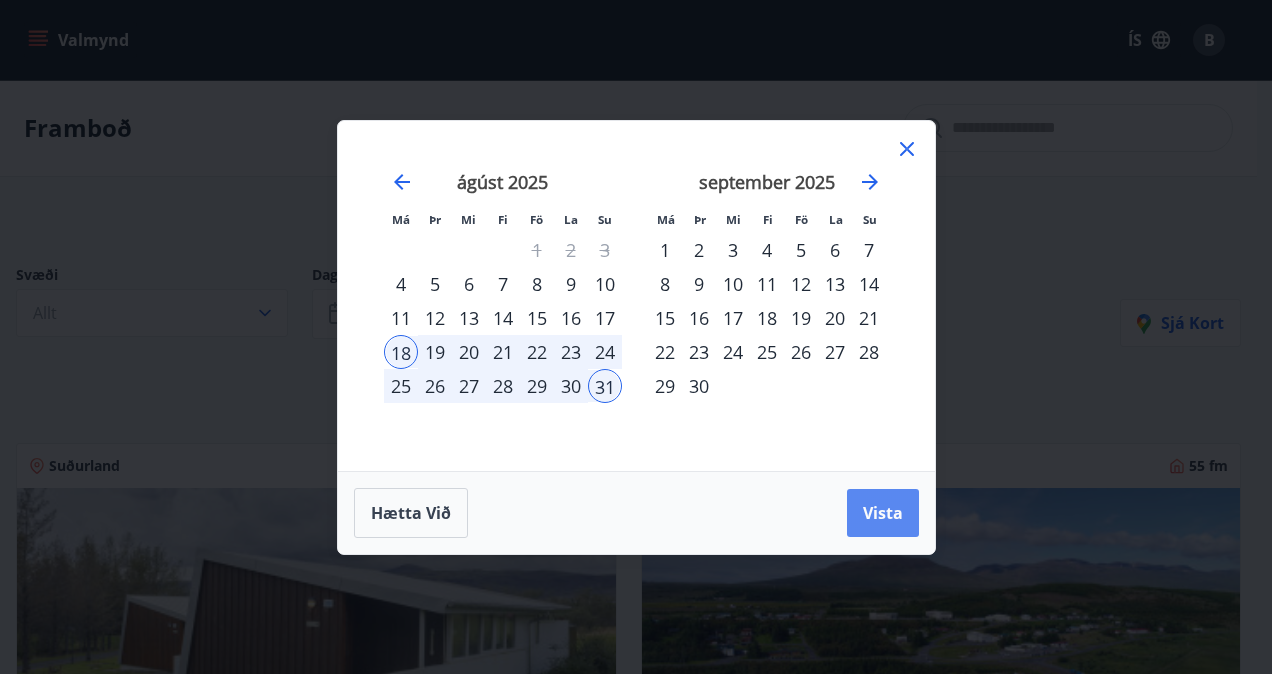 click on "Vista" at bounding box center (883, 513) 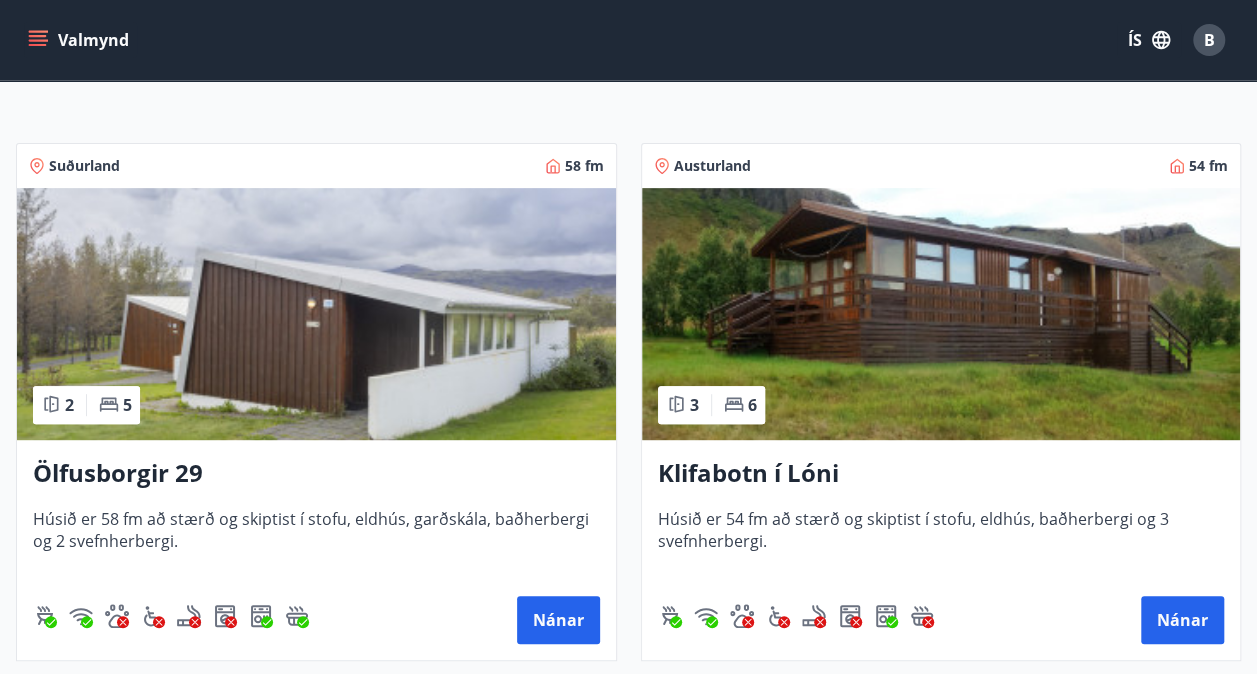 scroll, scrollTop: 0, scrollLeft: 0, axis: both 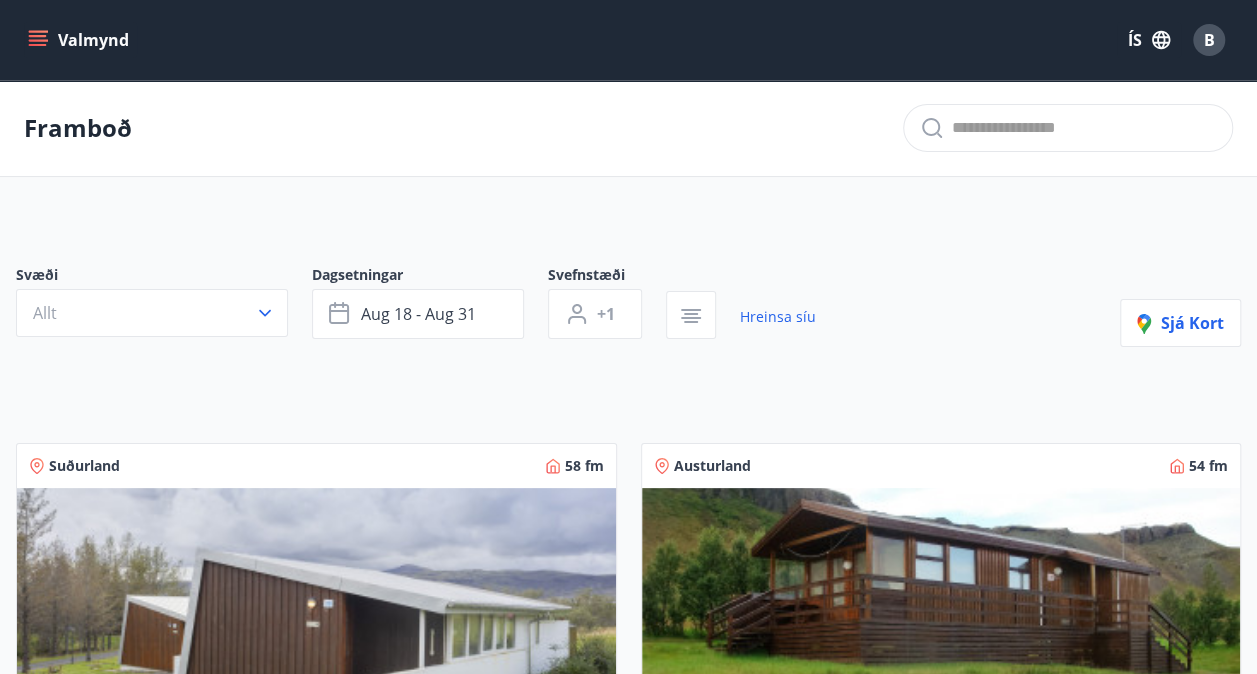 click on "Valmynd" at bounding box center (80, 40) 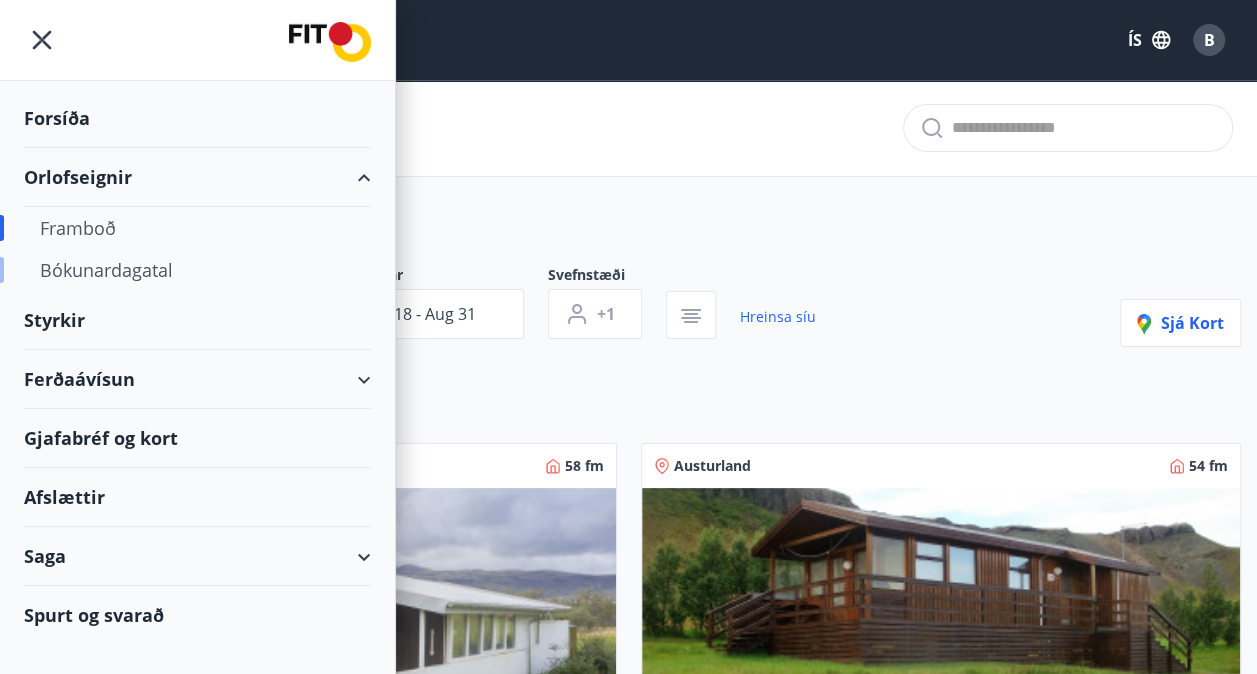 click on "Bókunardagatal" at bounding box center (197, 270) 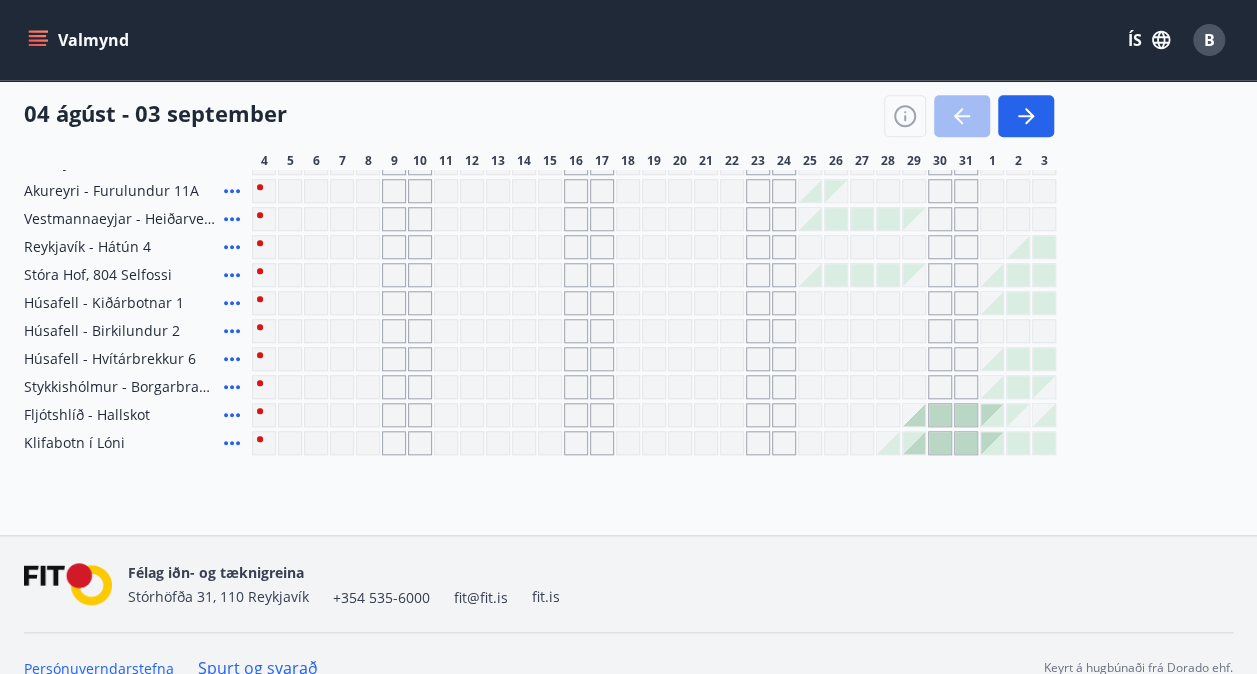 scroll, scrollTop: 600, scrollLeft: 0, axis: vertical 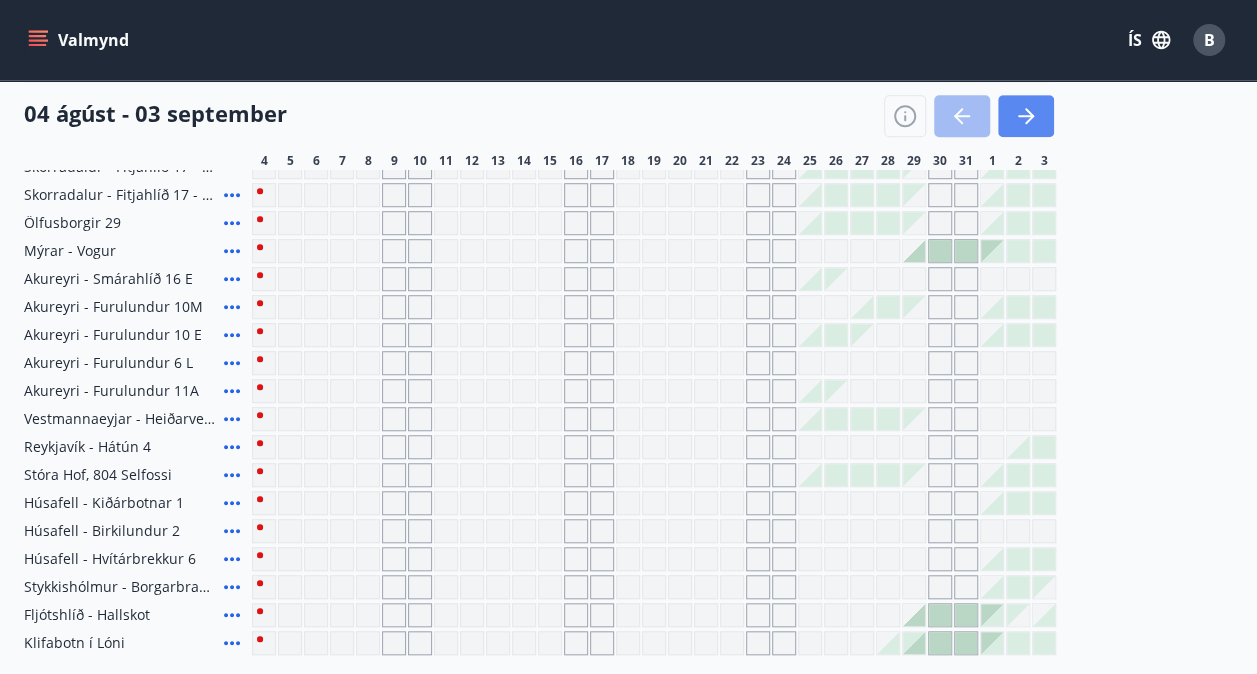 click 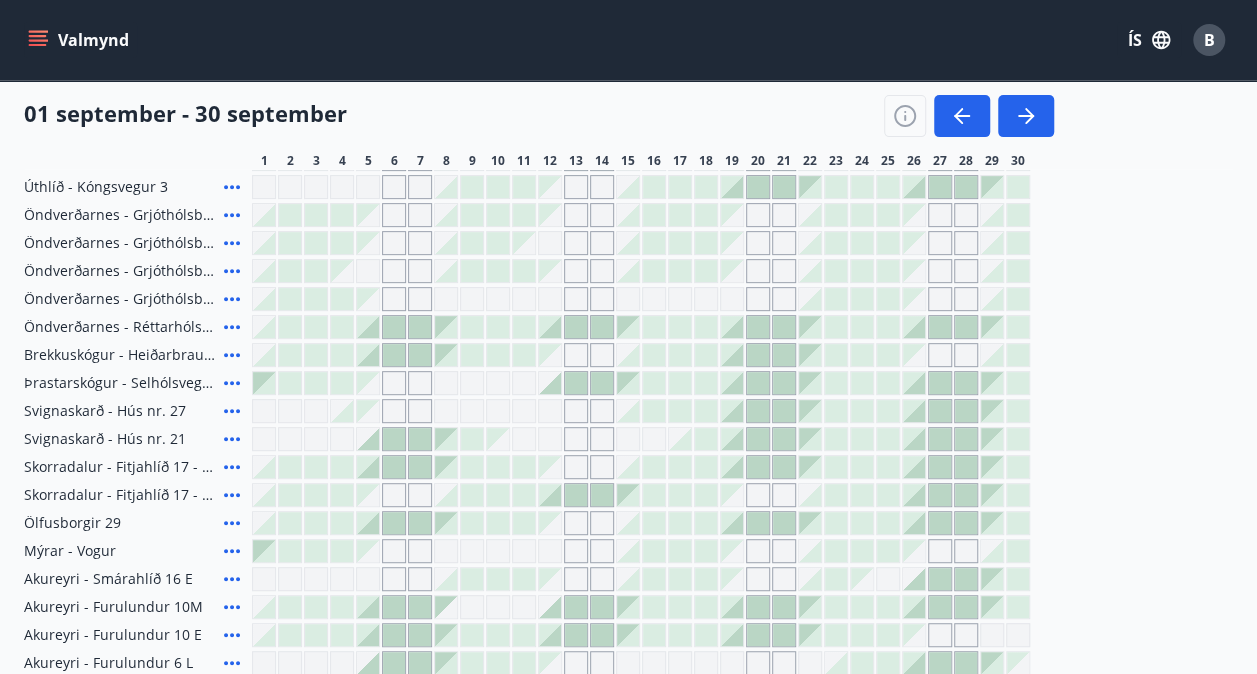 scroll, scrollTop: 0, scrollLeft: 0, axis: both 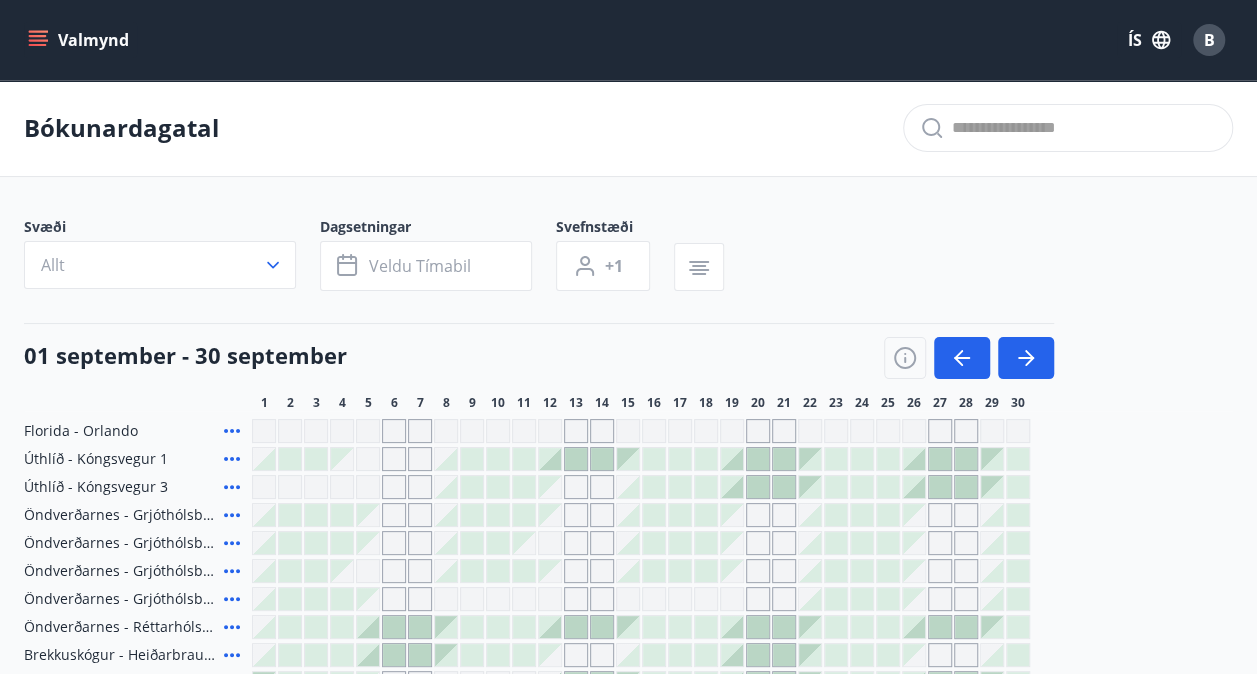 drag, startPoint x: 477, startPoint y: 482, endPoint x: 525, endPoint y: 502, distance: 52 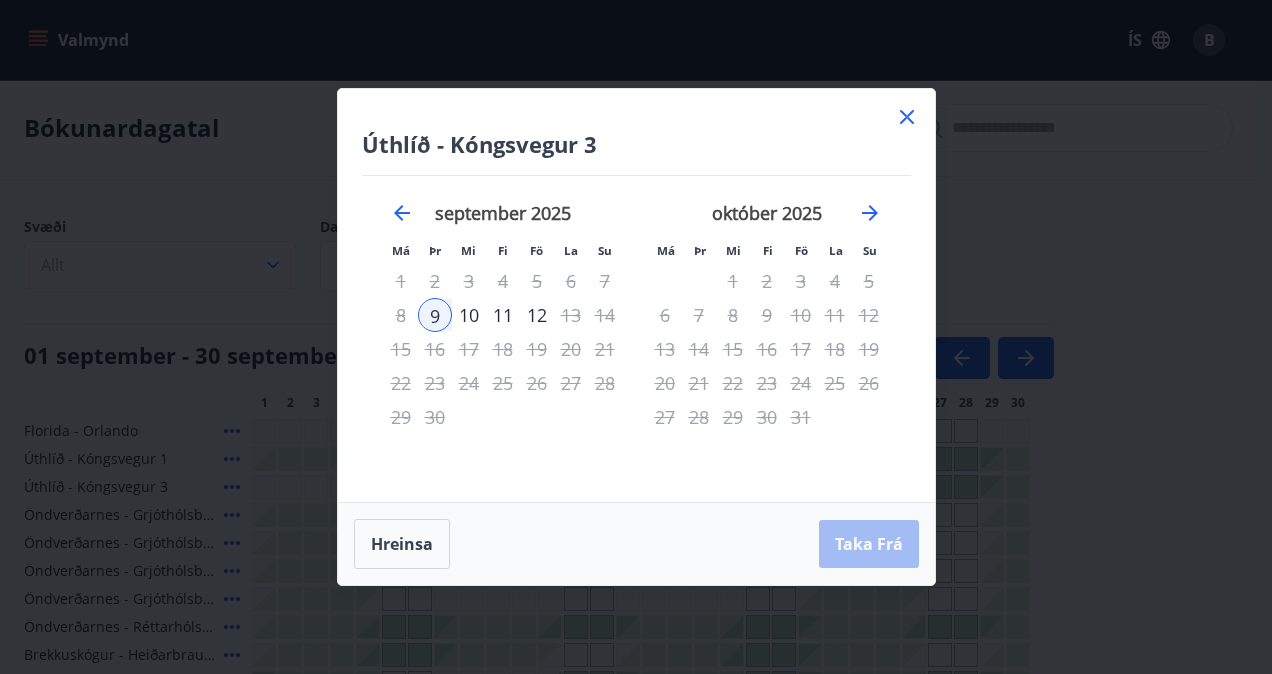 drag, startPoint x: 900, startPoint y: 113, endPoint x: 919, endPoint y: 135, distance: 29.068884 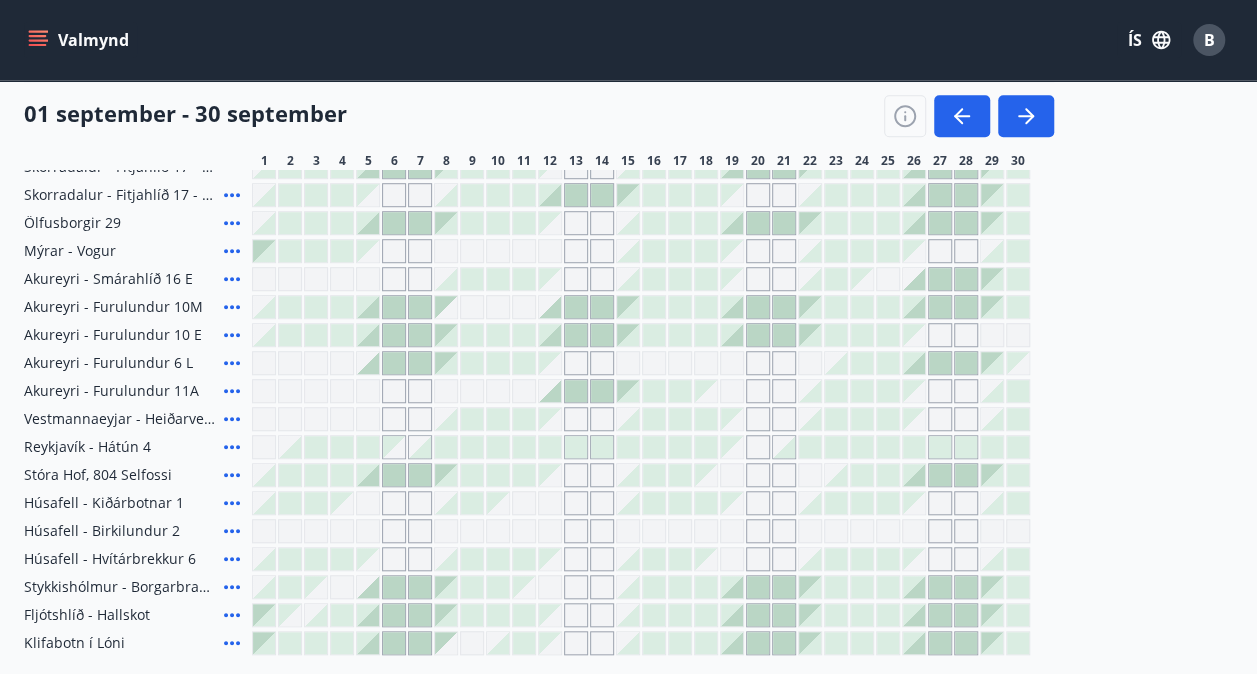 scroll, scrollTop: 800, scrollLeft: 0, axis: vertical 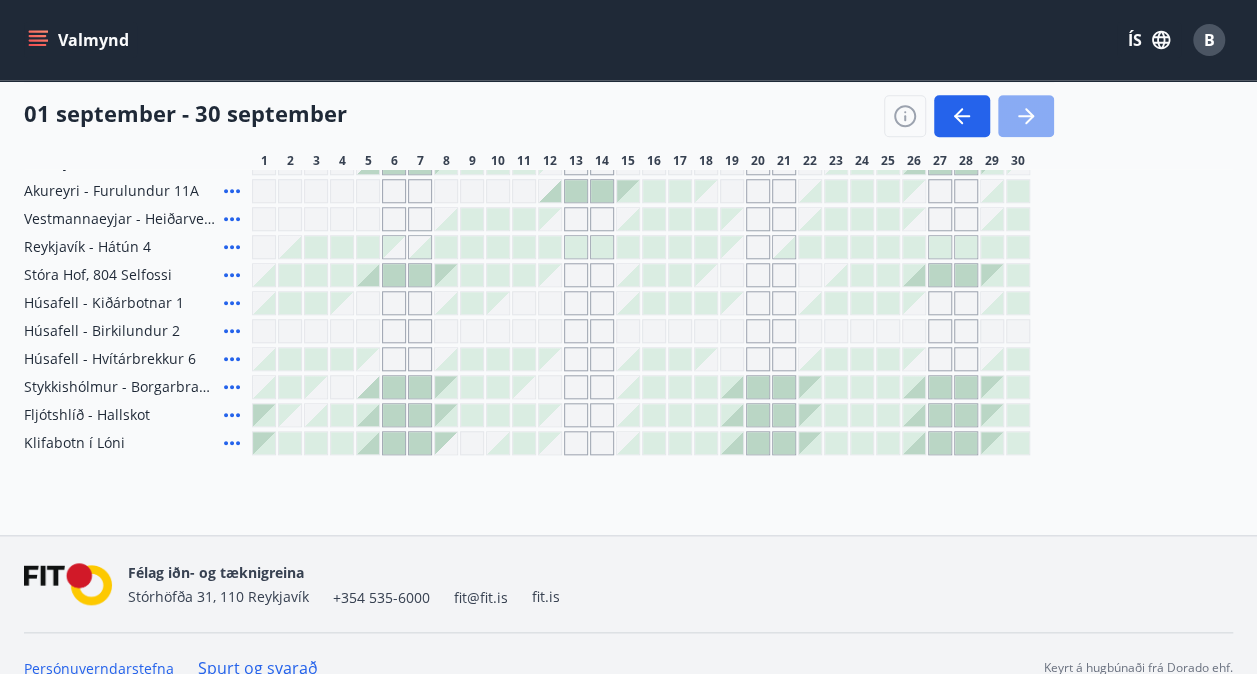 click at bounding box center (1026, 116) 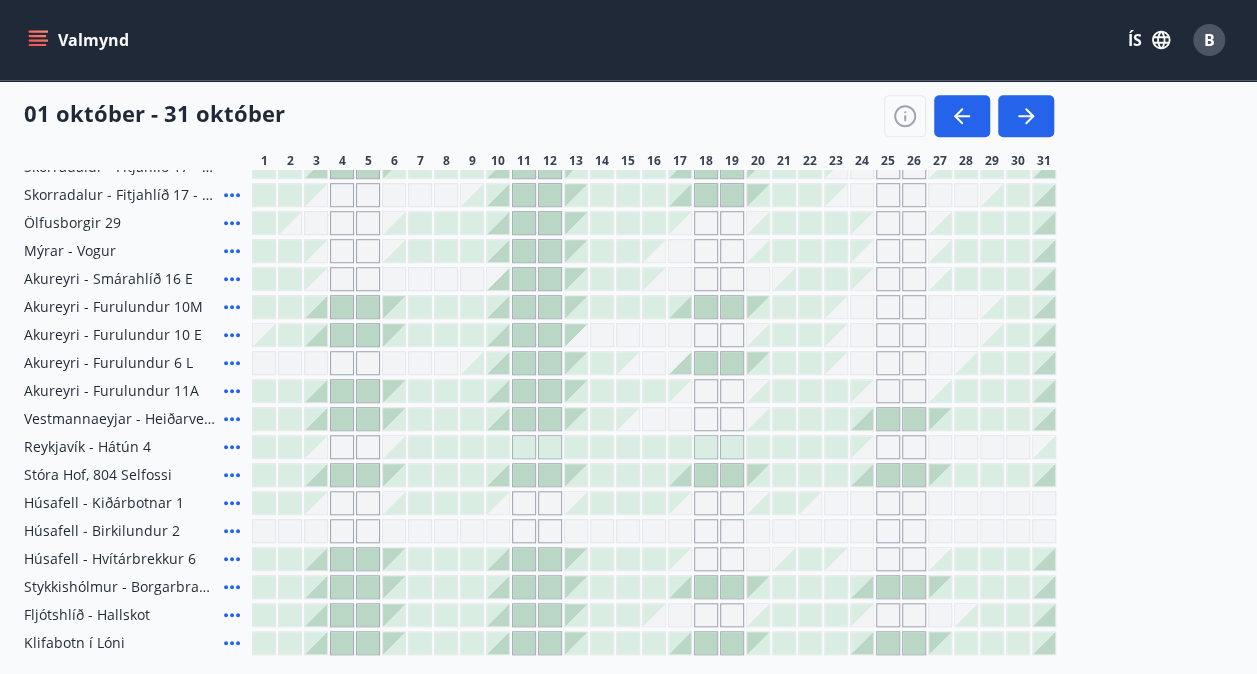 scroll, scrollTop: 700, scrollLeft: 0, axis: vertical 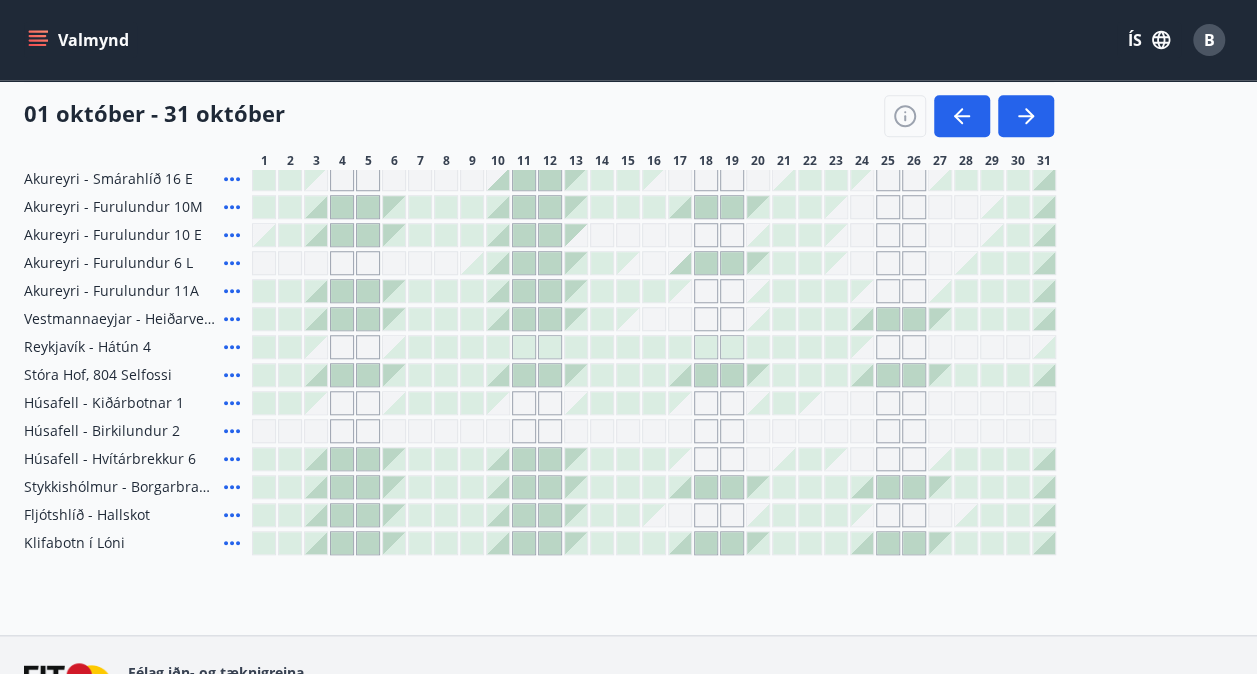 click 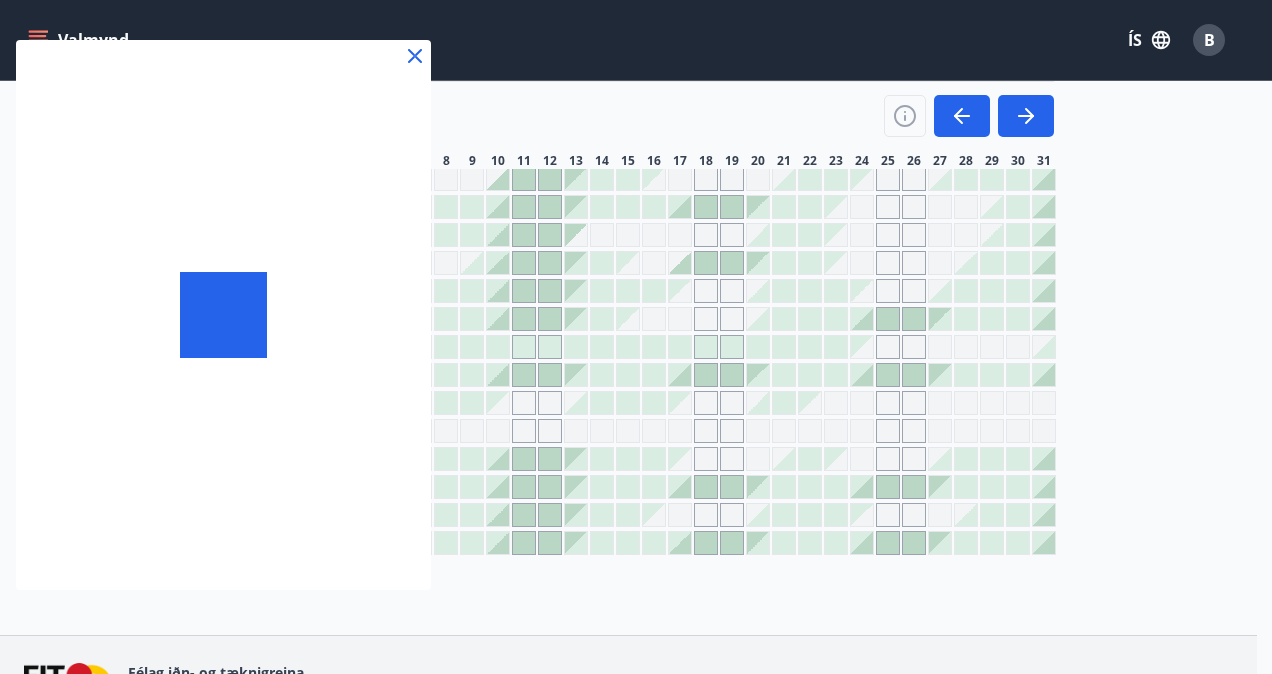 click at bounding box center (223, 315) 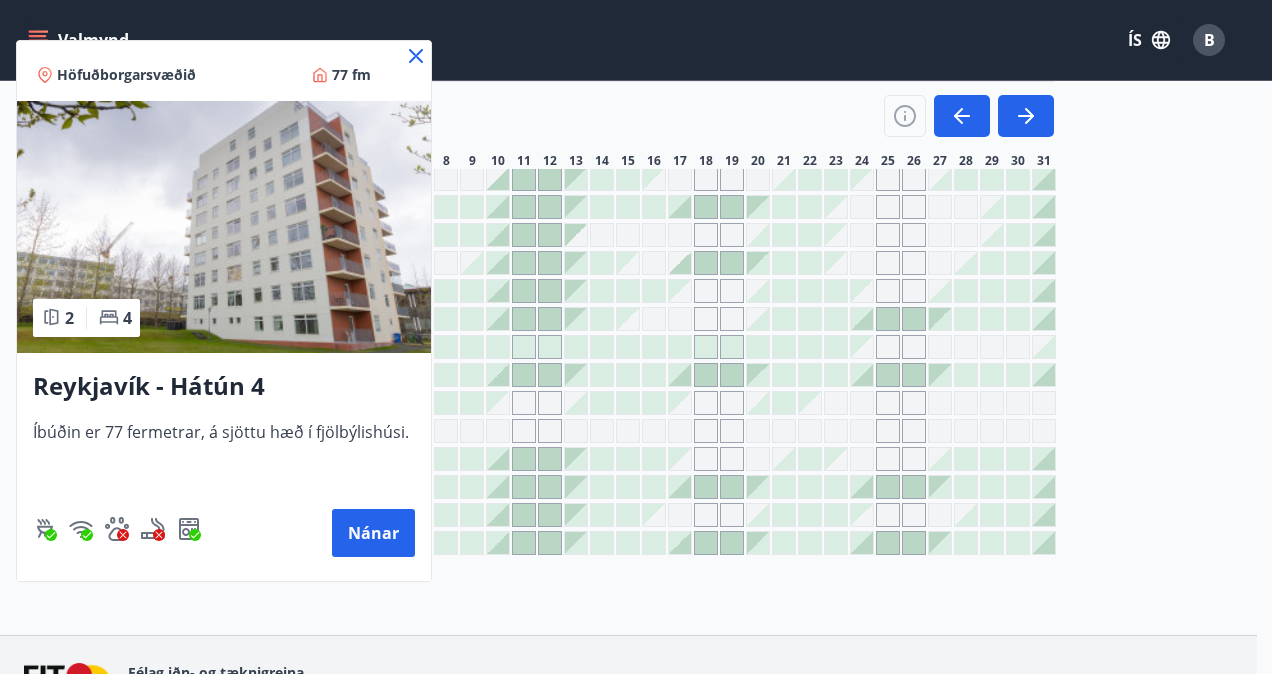 click 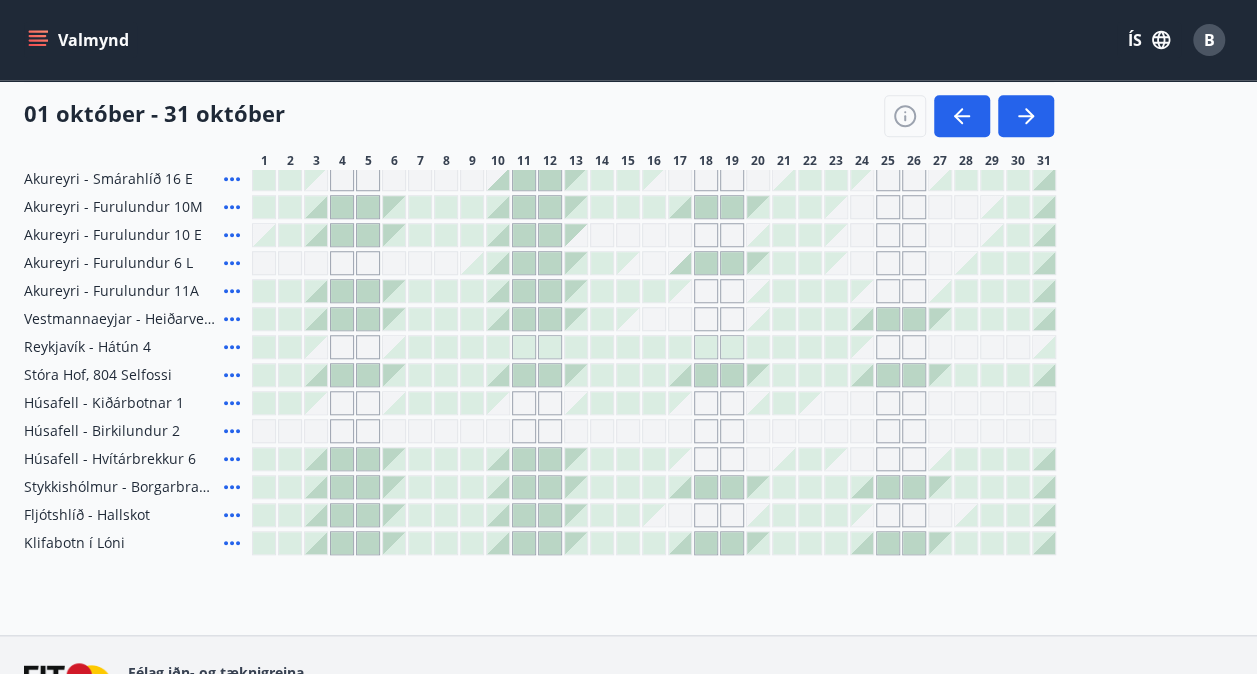 click at bounding box center (446, 431) 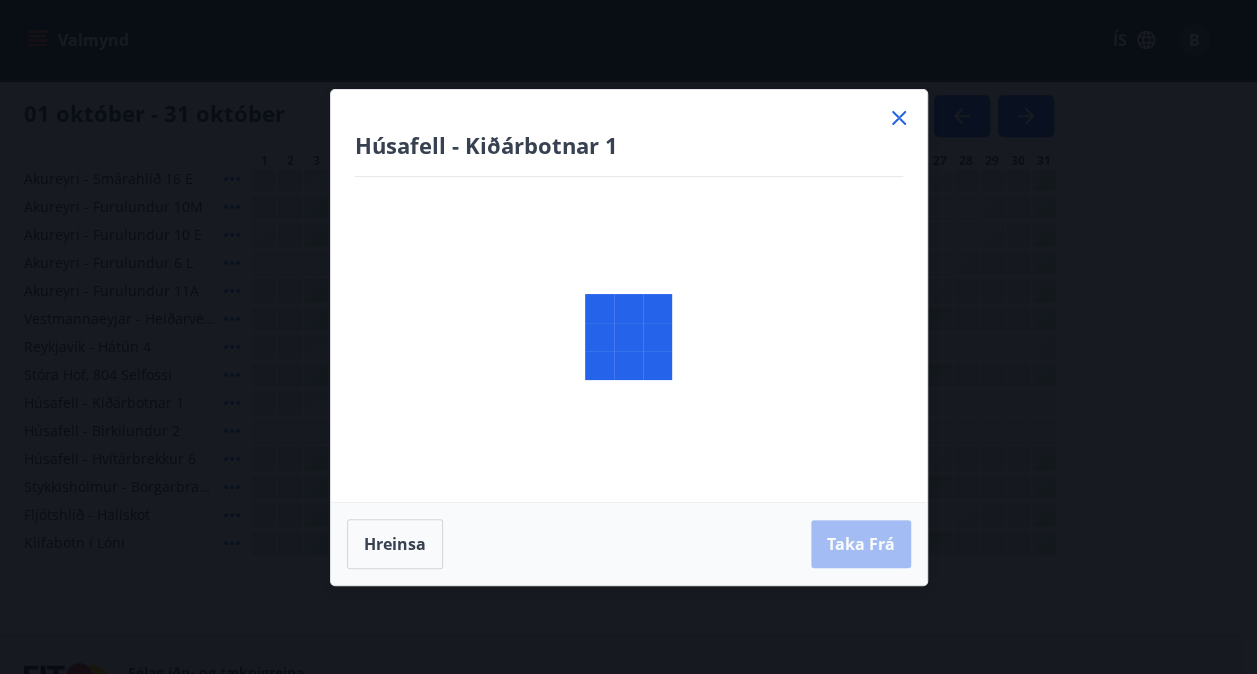 scroll, scrollTop: 0, scrollLeft: 0, axis: both 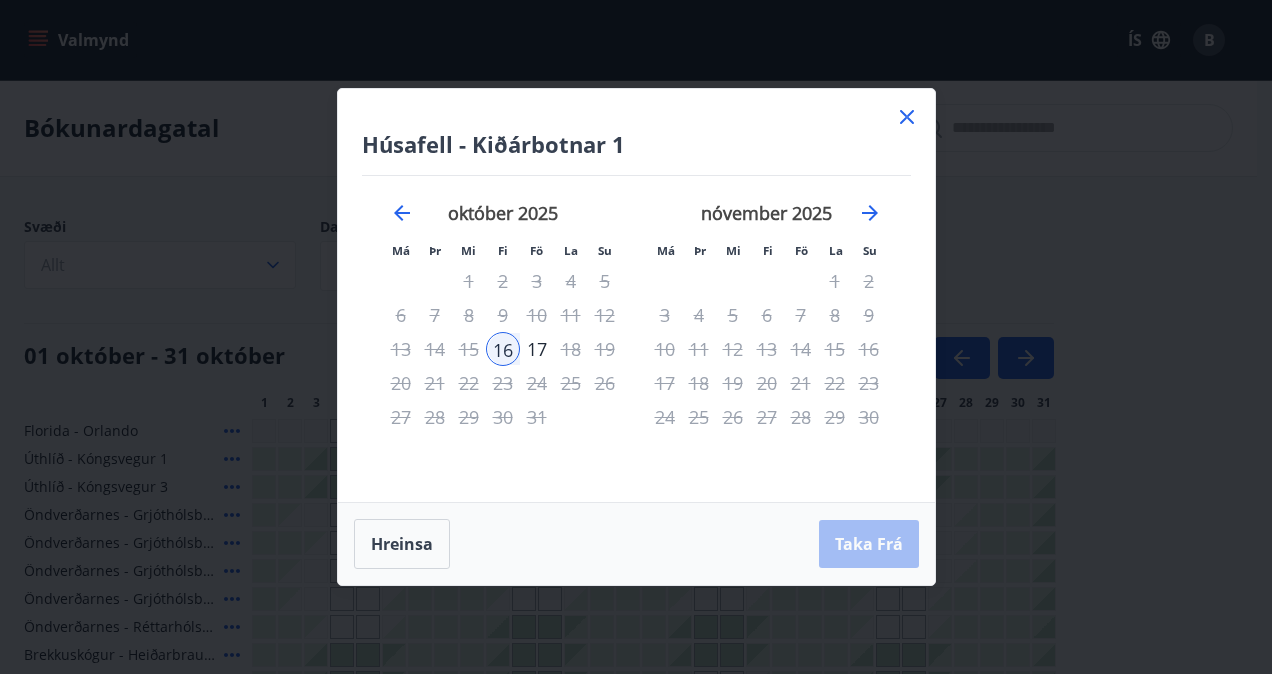 drag, startPoint x: 905, startPoint y: 118, endPoint x: 916, endPoint y: 128, distance: 14.866069 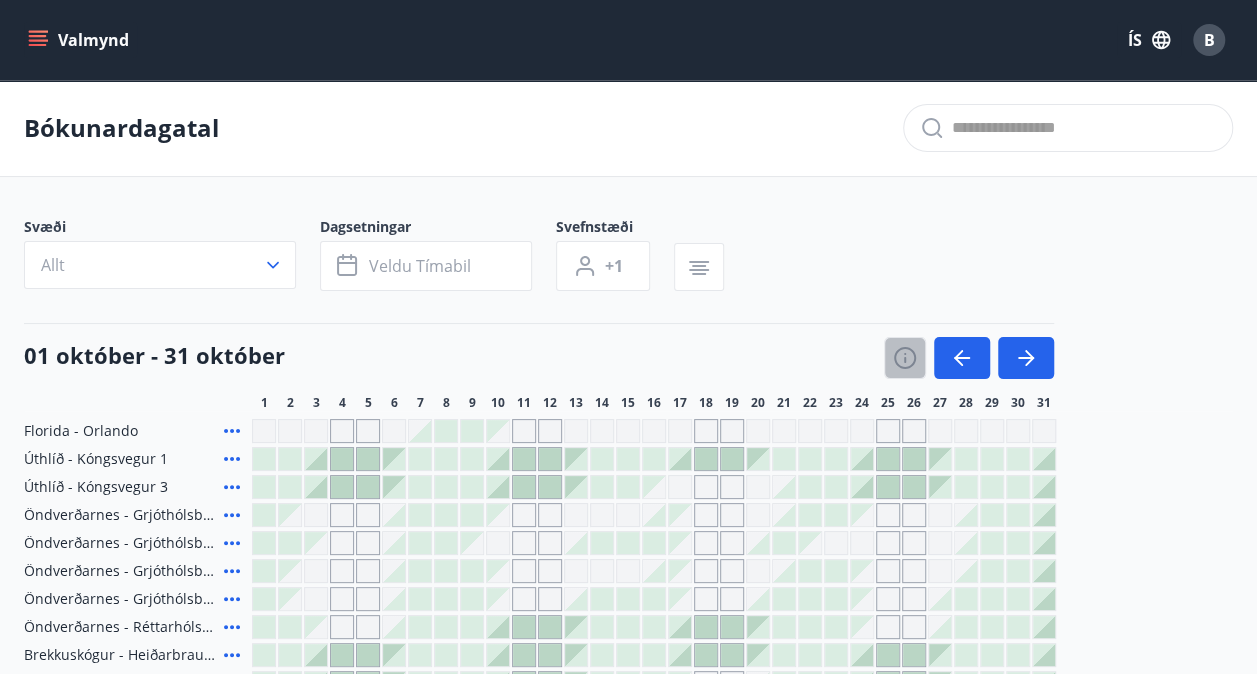 click 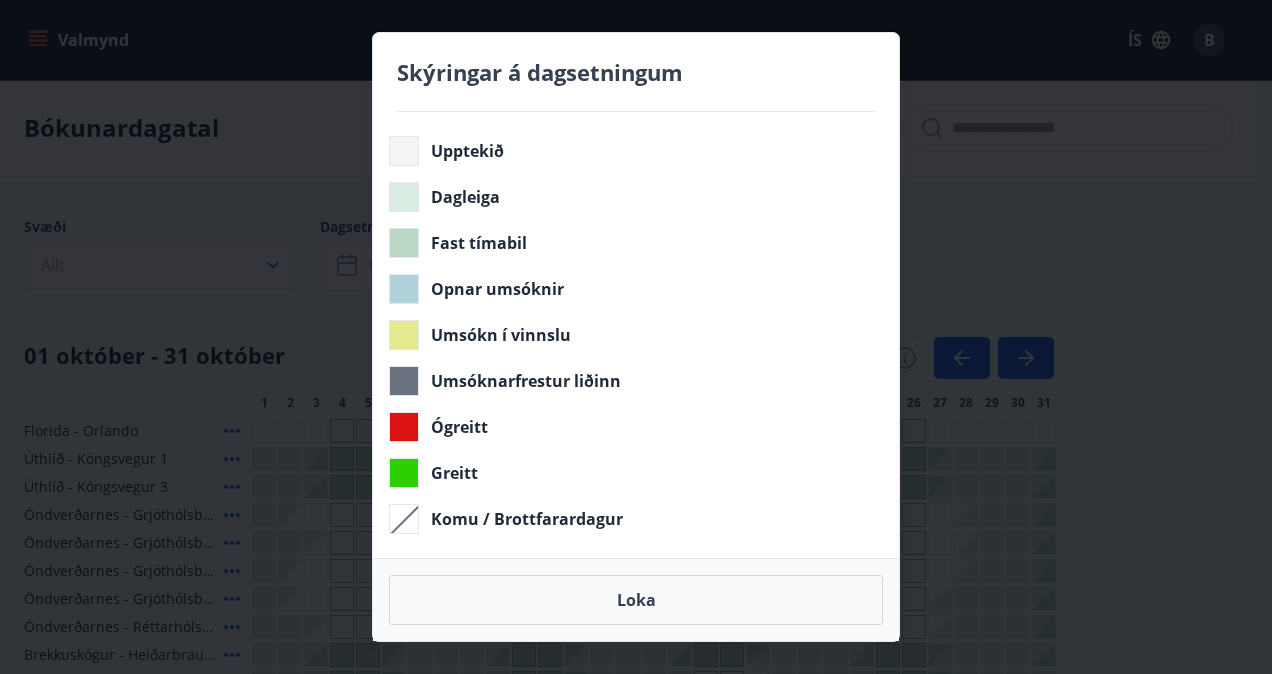 drag, startPoint x: 634, startPoint y: 606, endPoint x: 851, endPoint y: 330, distance: 351.09116 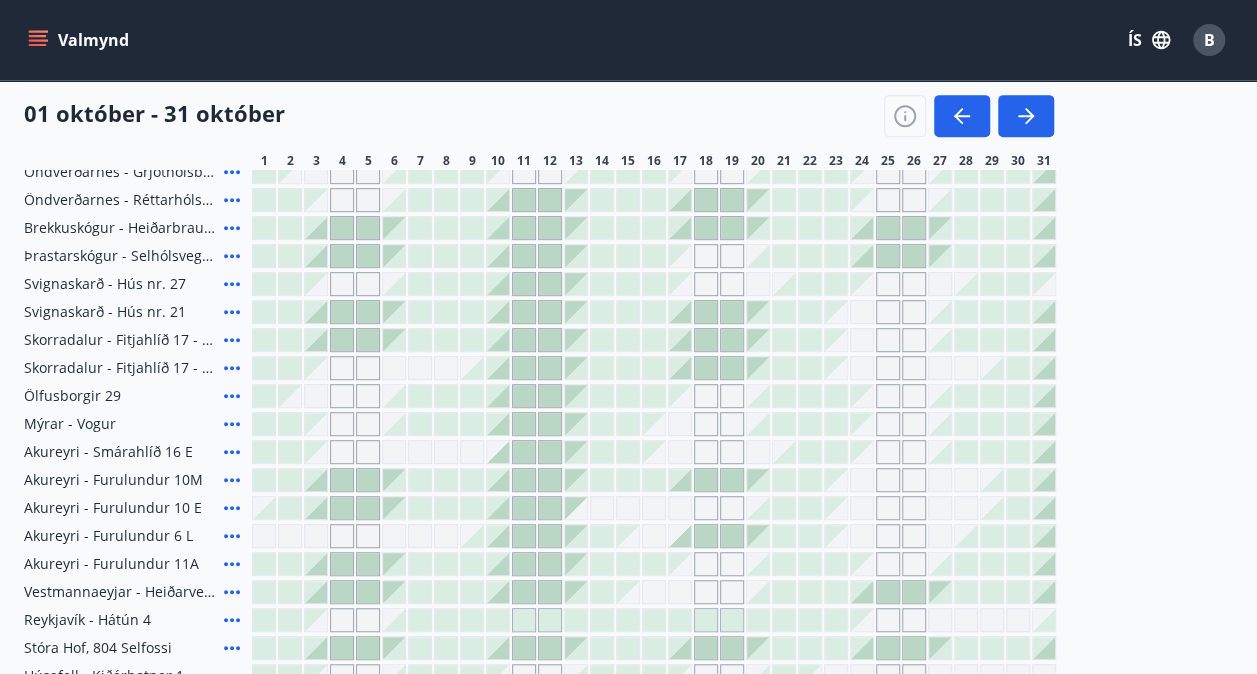 scroll, scrollTop: 0, scrollLeft: 0, axis: both 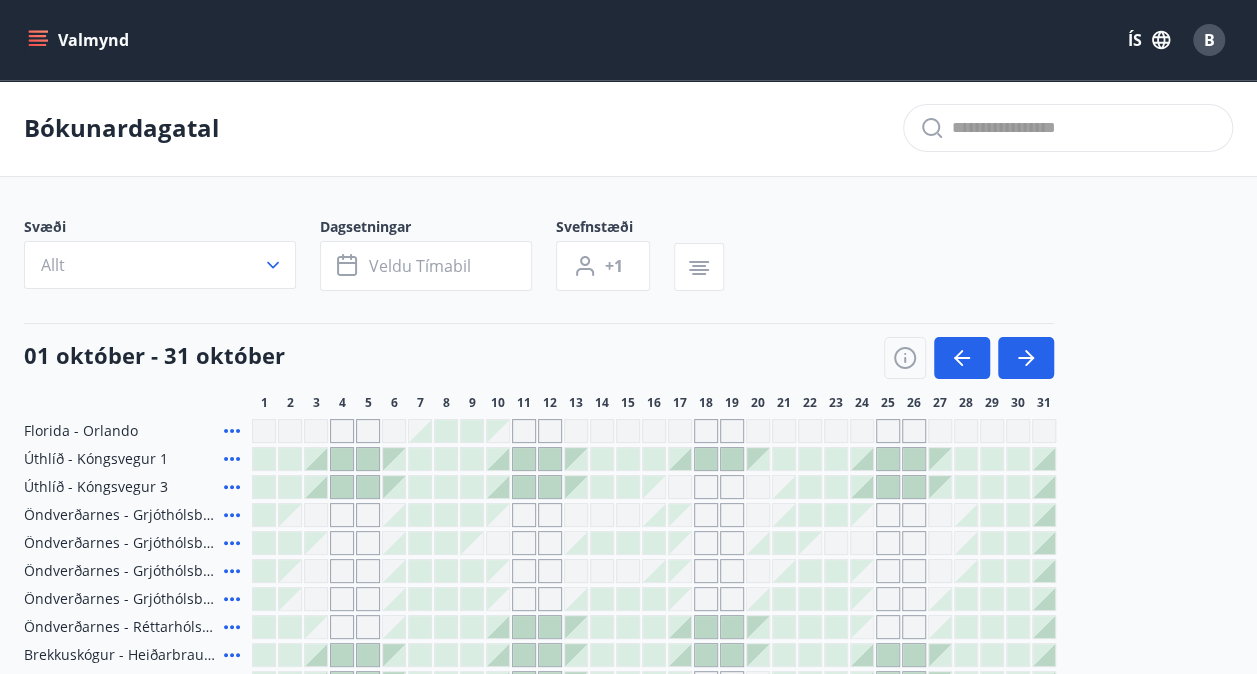 click 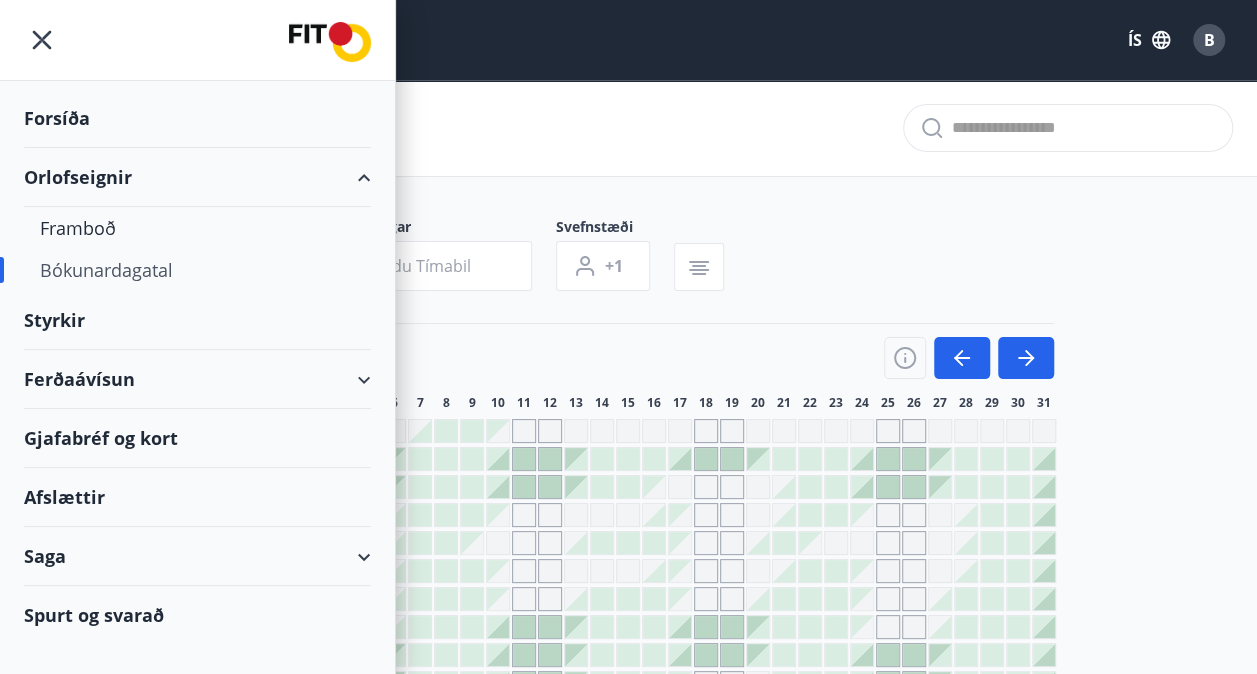click on "Afslættir" at bounding box center (197, 497) 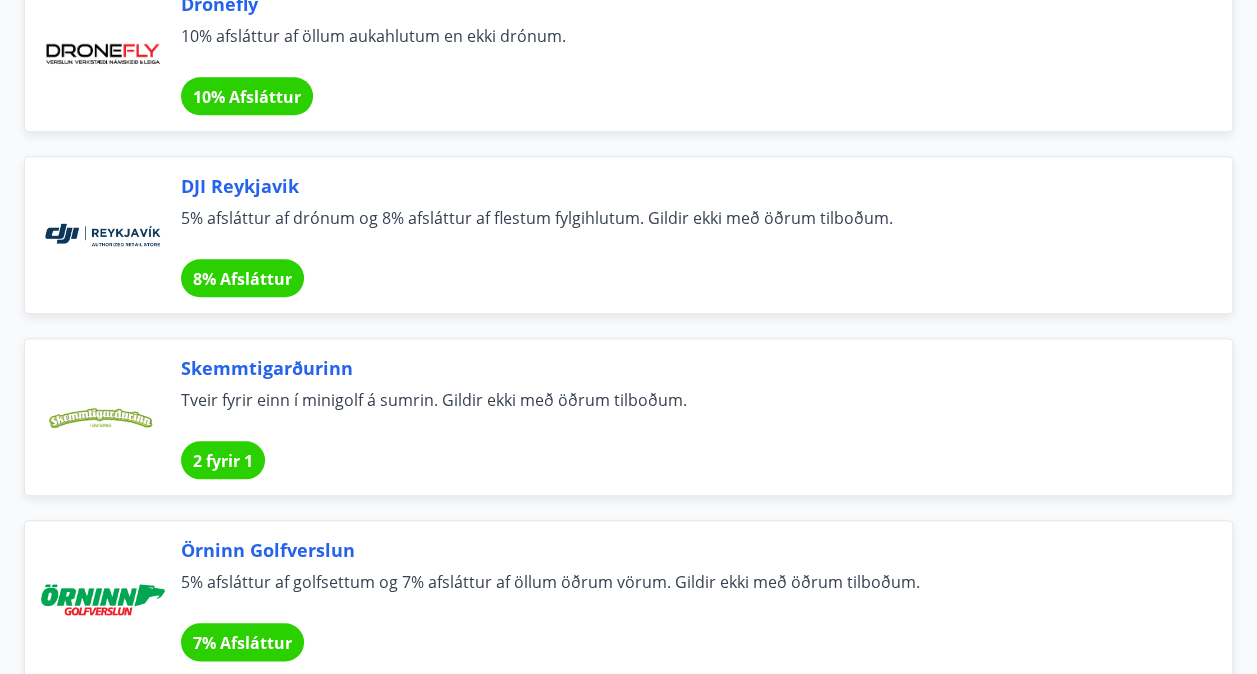 scroll, scrollTop: 7800, scrollLeft: 0, axis: vertical 